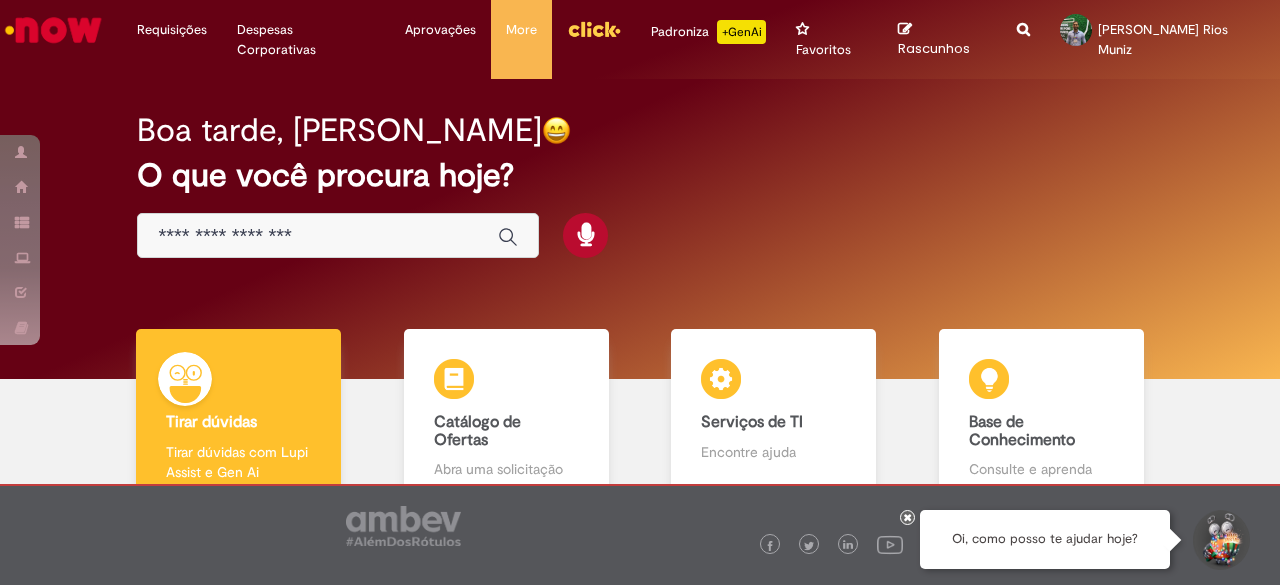 scroll, scrollTop: 0, scrollLeft: 0, axis: both 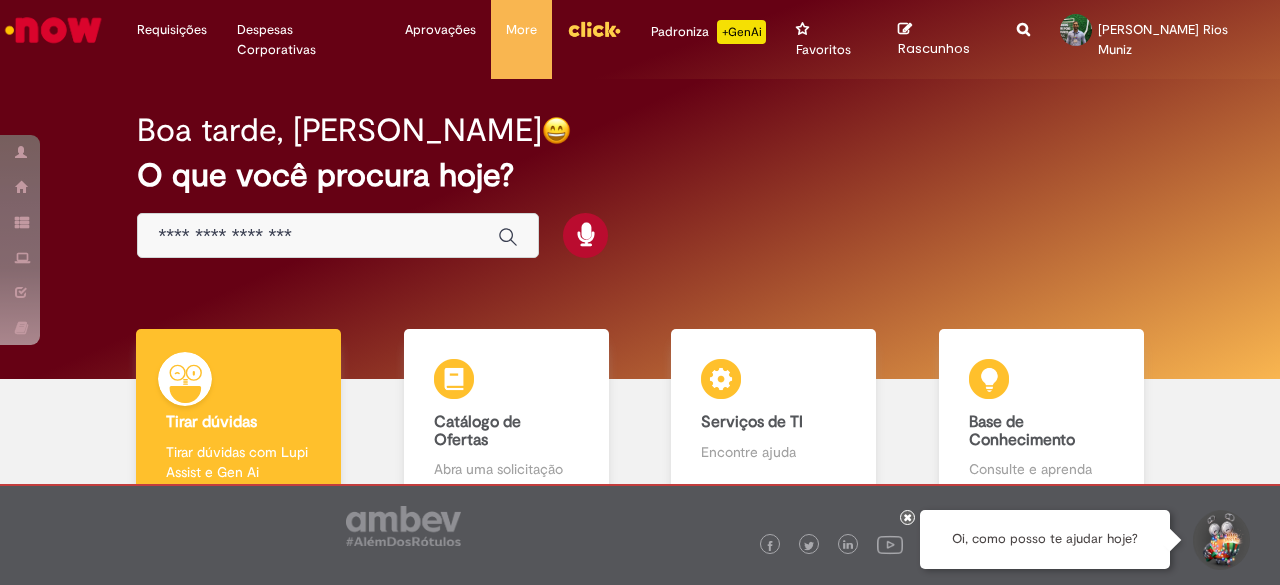 click at bounding box center [318, 236] 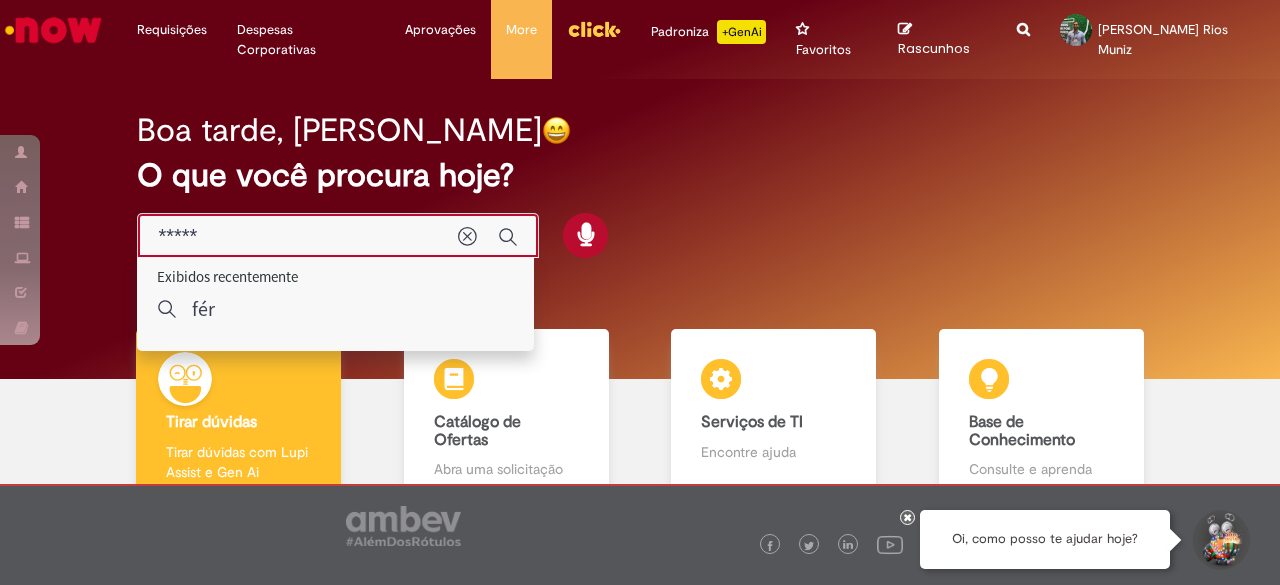 type on "******" 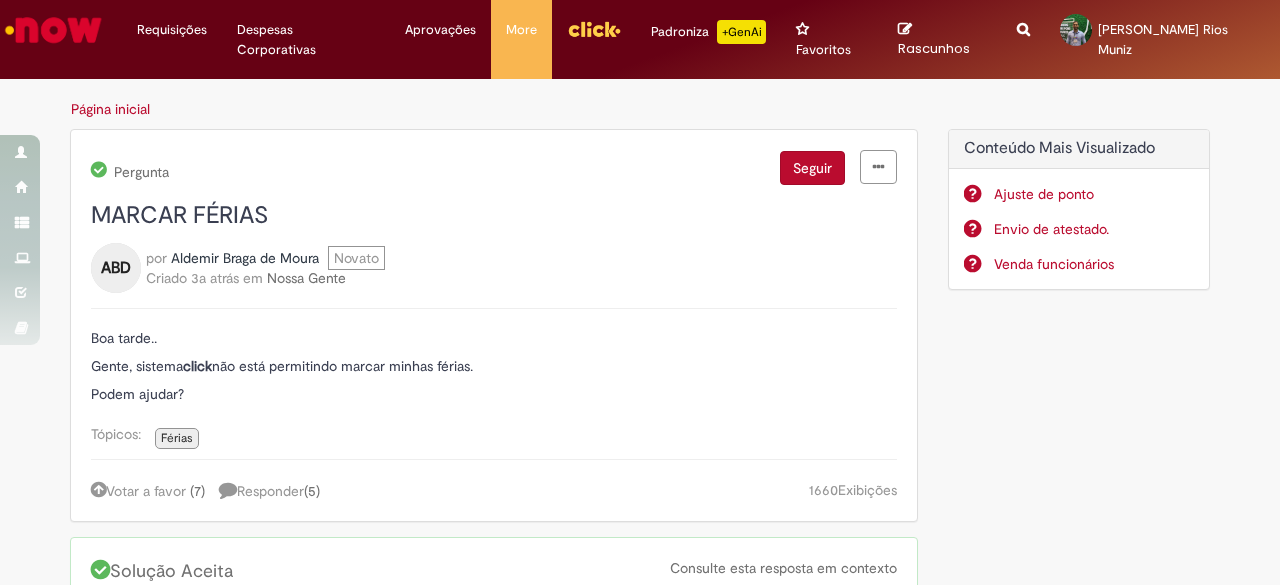 click on "Página inicial" at bounding box center (110, 109) 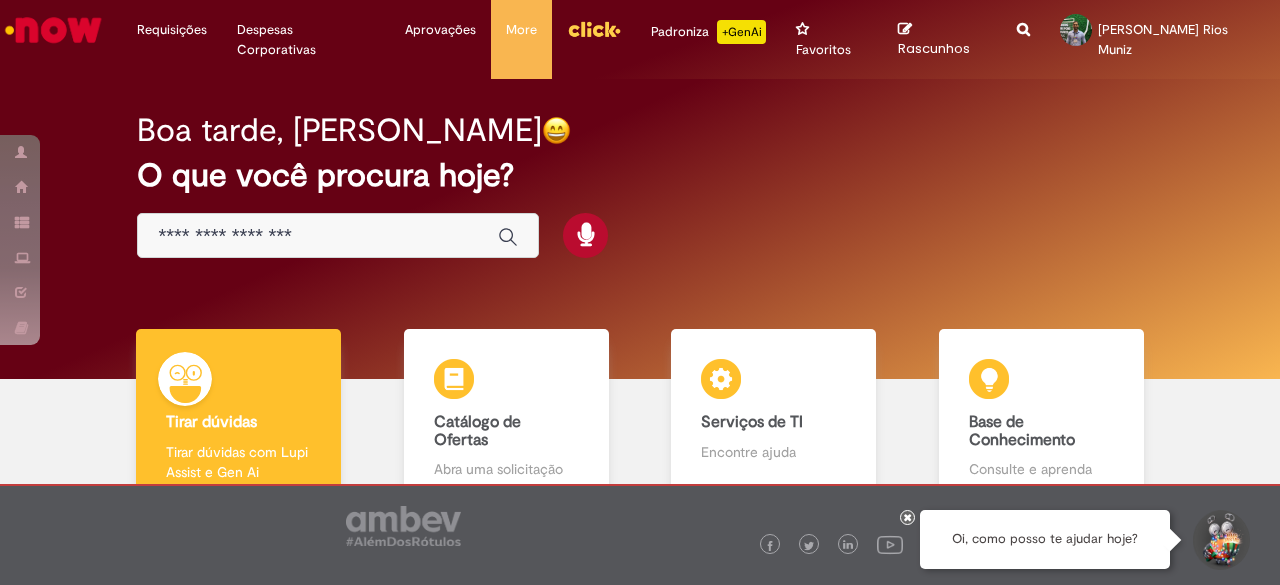 click at bounding box center [338, 235] 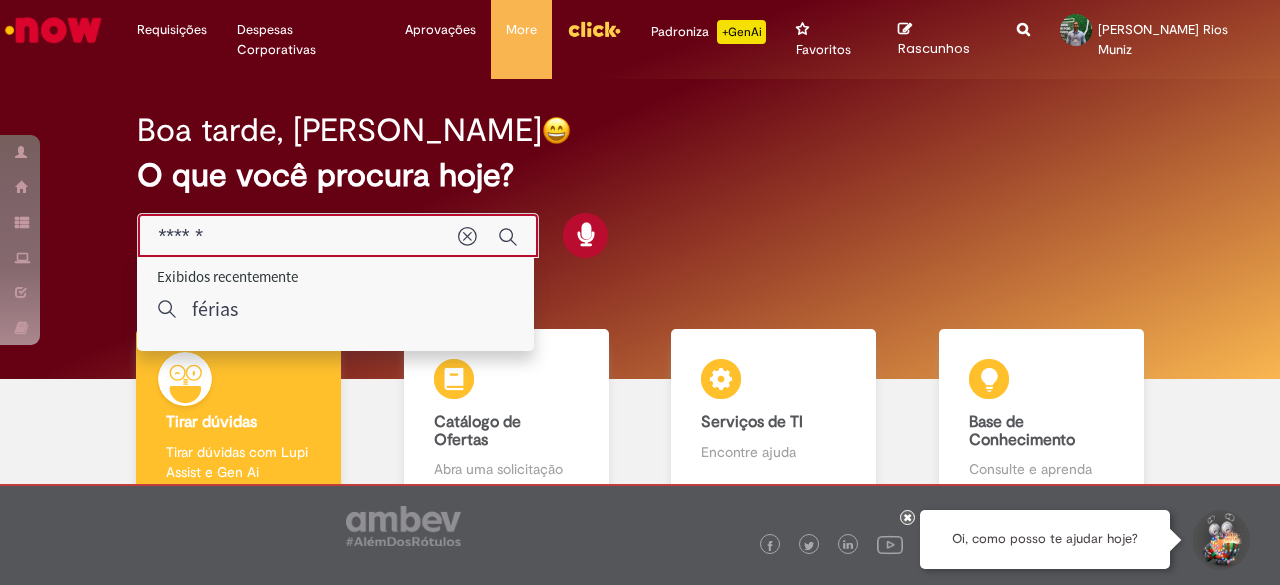 type on "******" 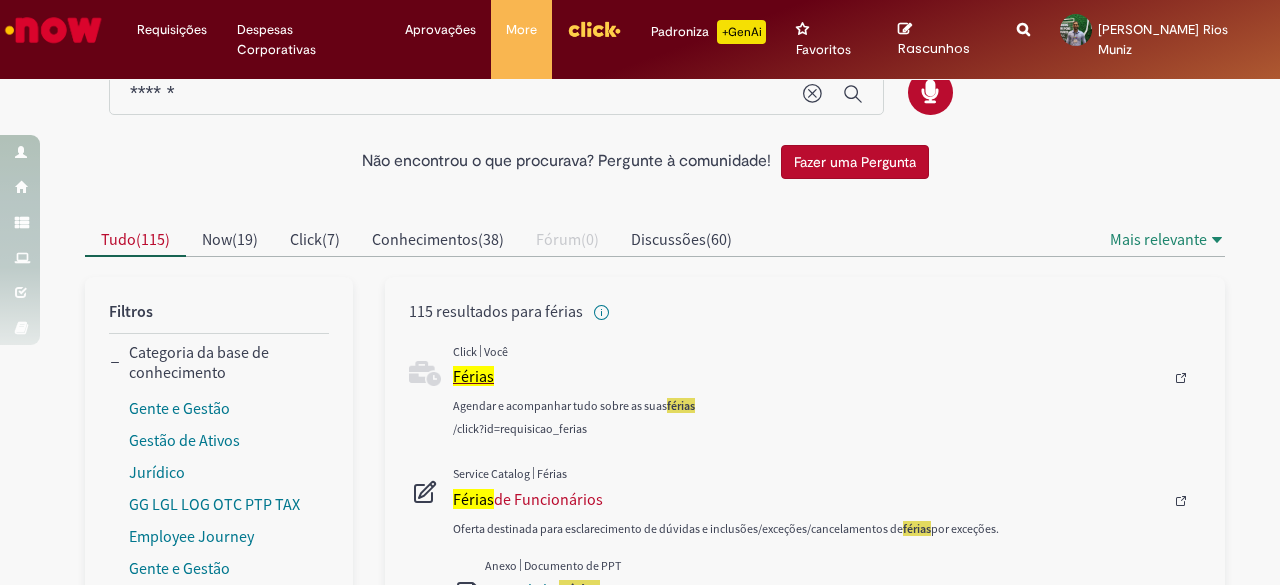 scroll, scrollTop: 64, scrollLeft: 0, axis: vertical 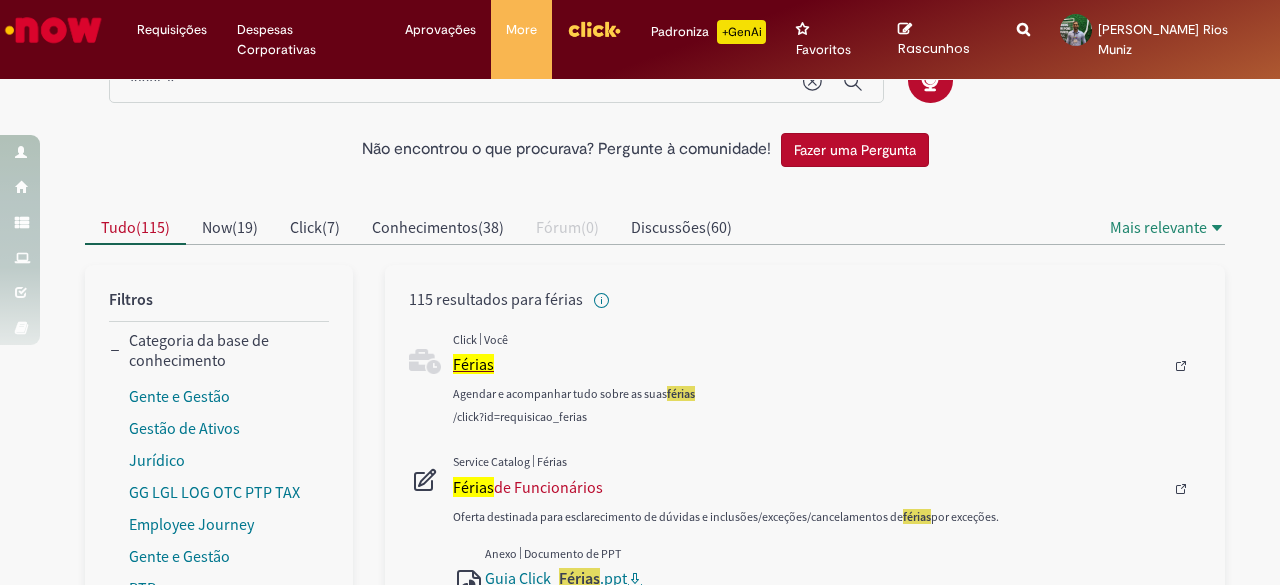click on "Férias" at bounding box center [473, 364] 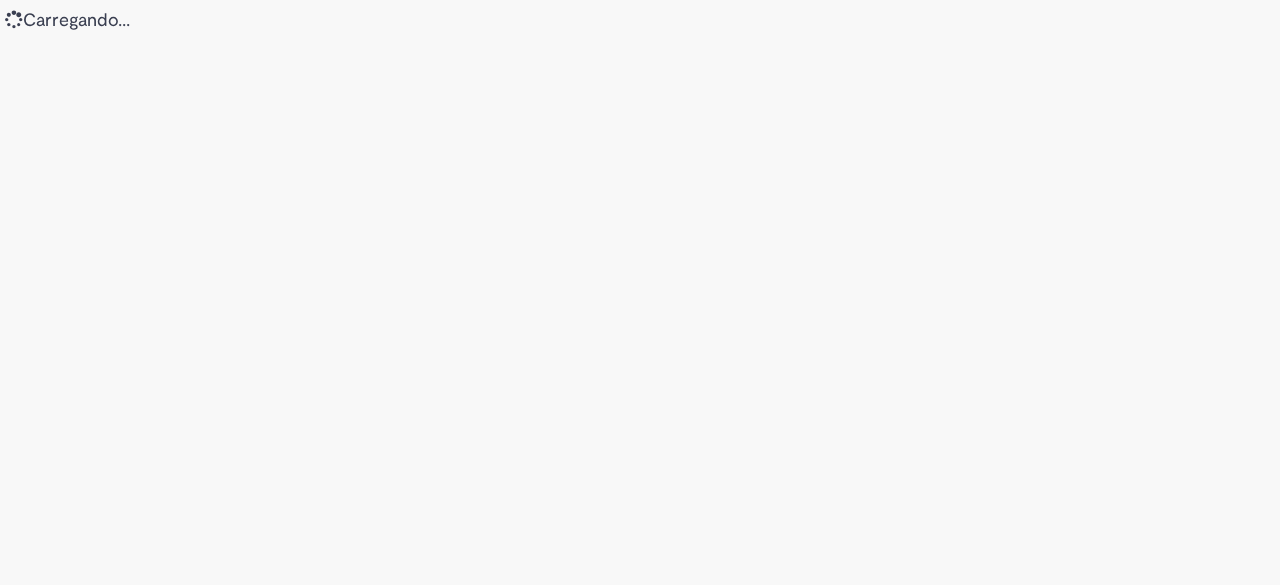 scroll, scrollTop: 0, scrollLeft: 0, axis: both 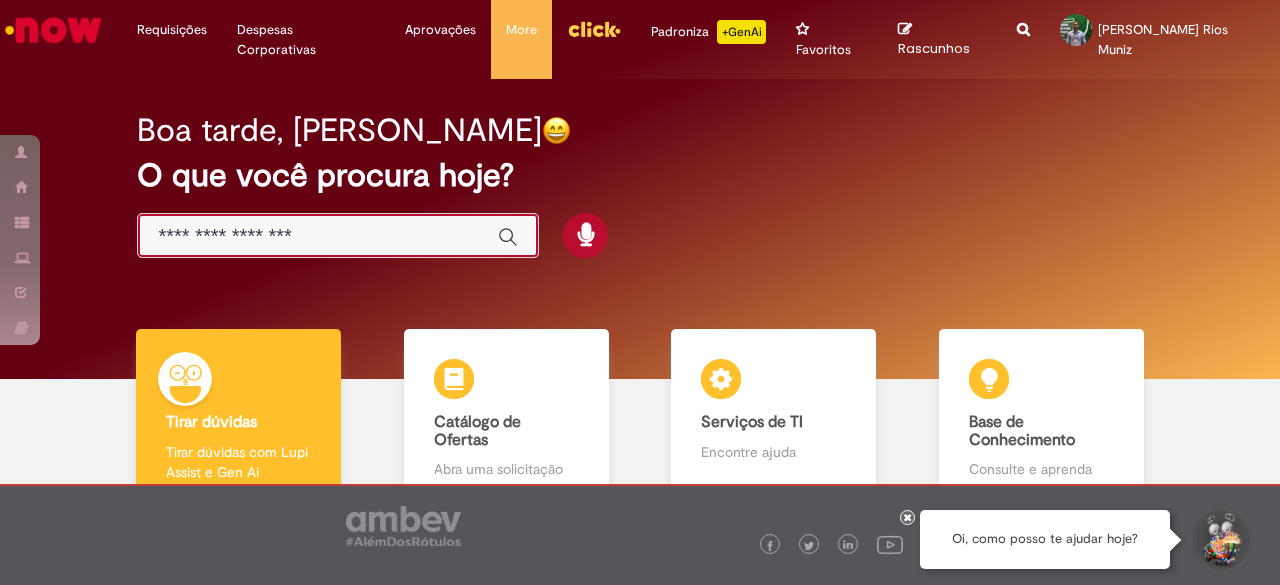 click at bounding box center (318, 236) 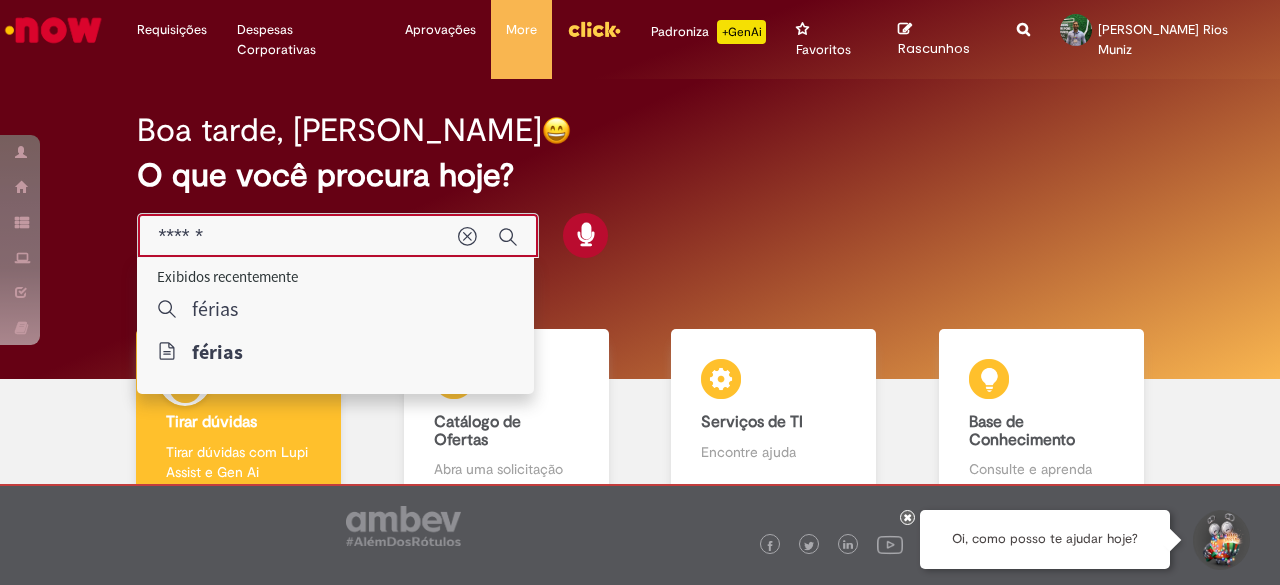 type on "******" 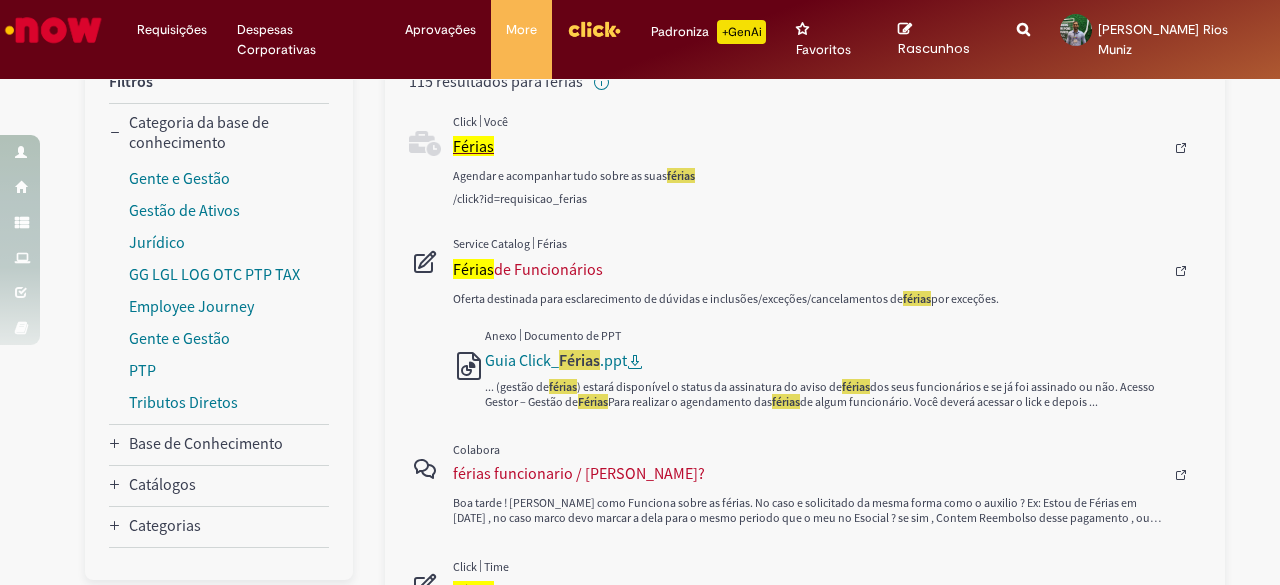 scroll, scrollTop: 284, scrollLeft: 0, axis: vertical 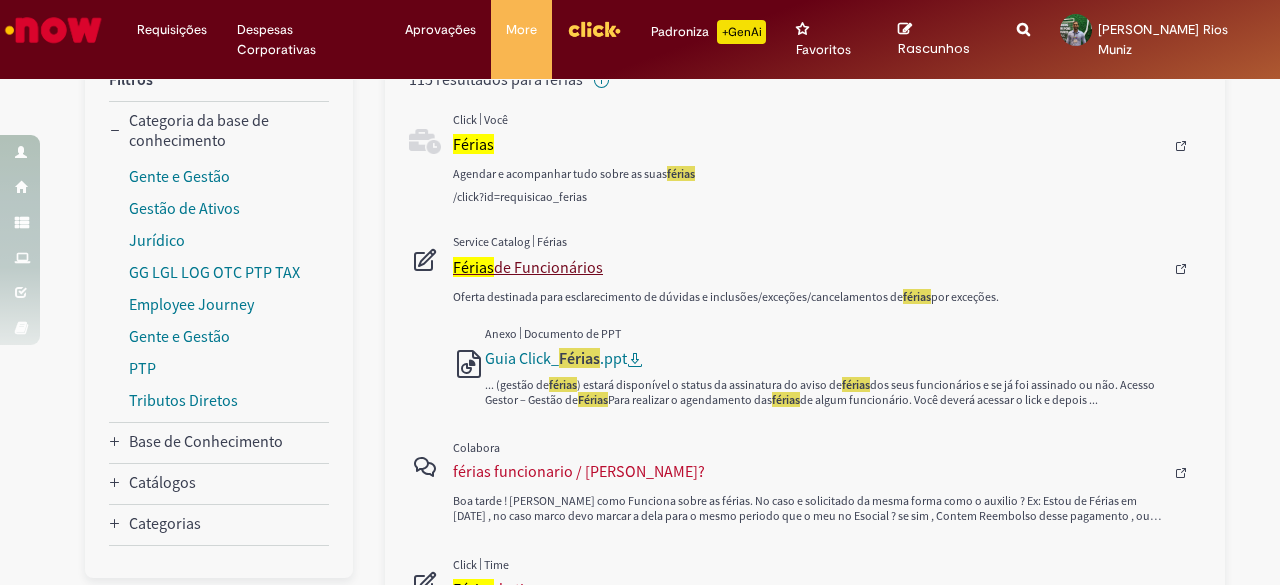 click on "Férias  de Funcionários" at bounding box center (808, 267) 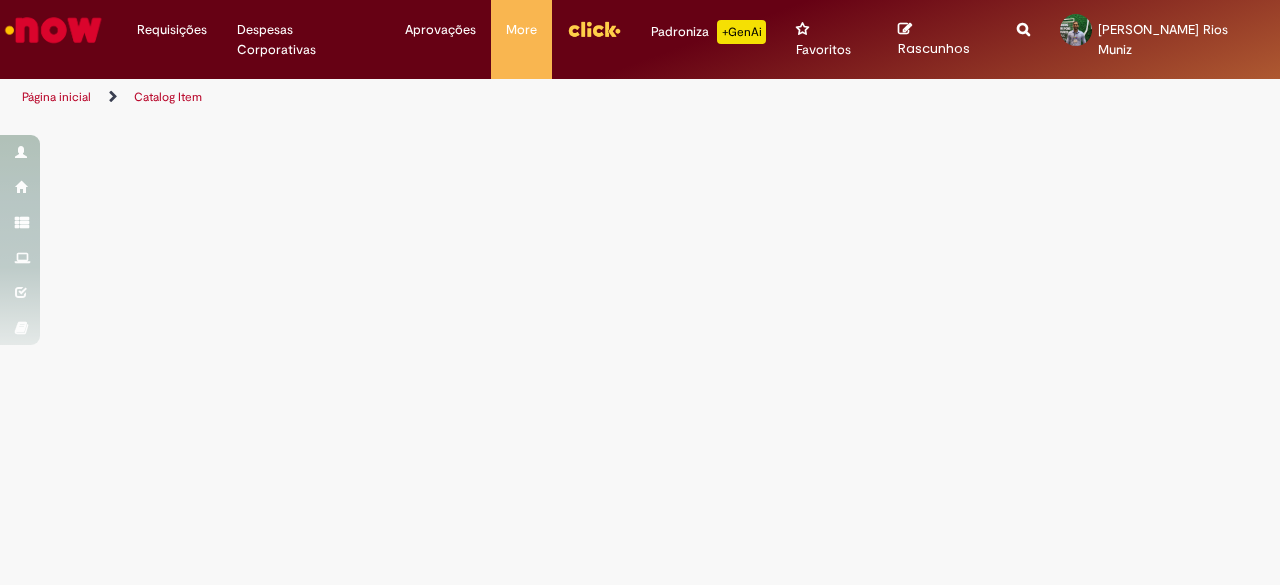 scroll, scrollTop: 0, scrollLeft: 0, axis: both 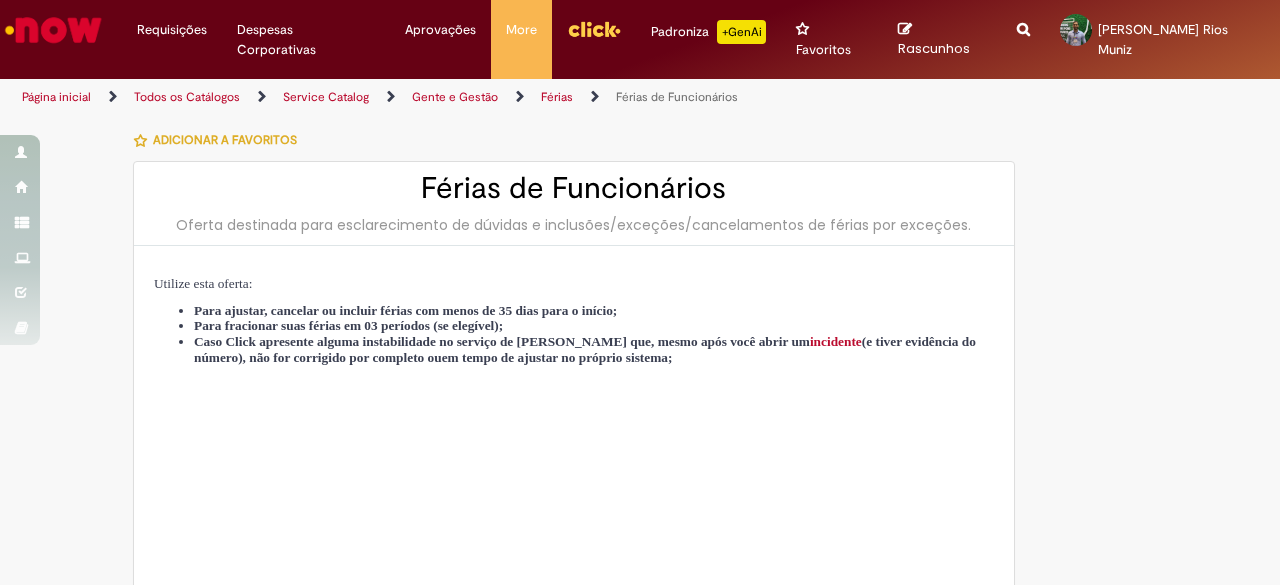 type on "********" 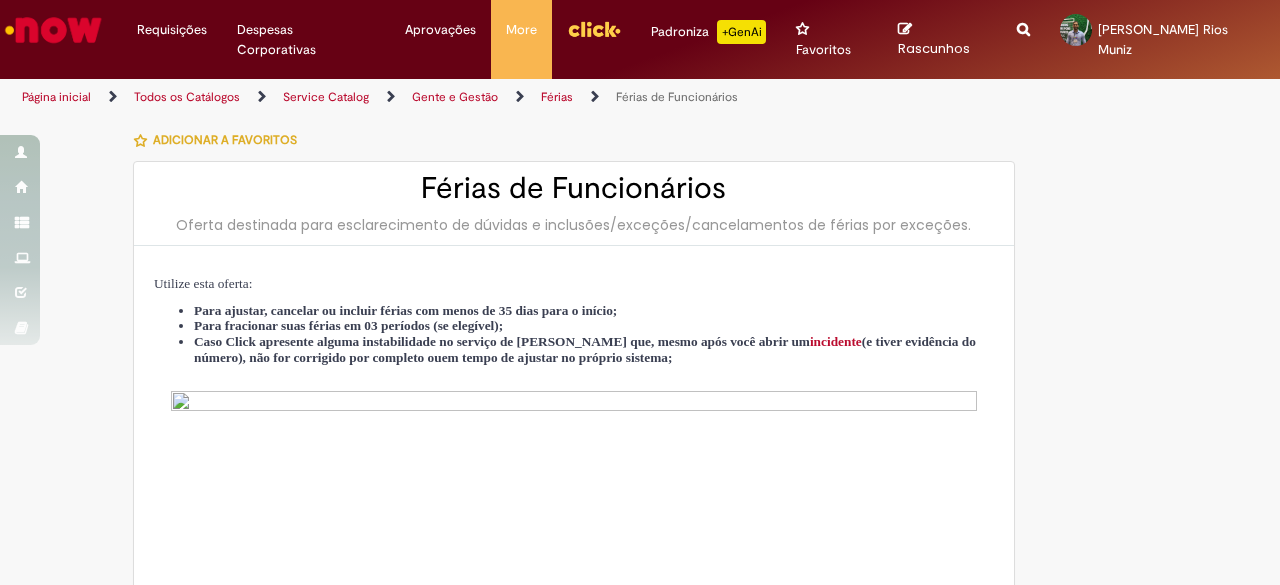 type on "**********" 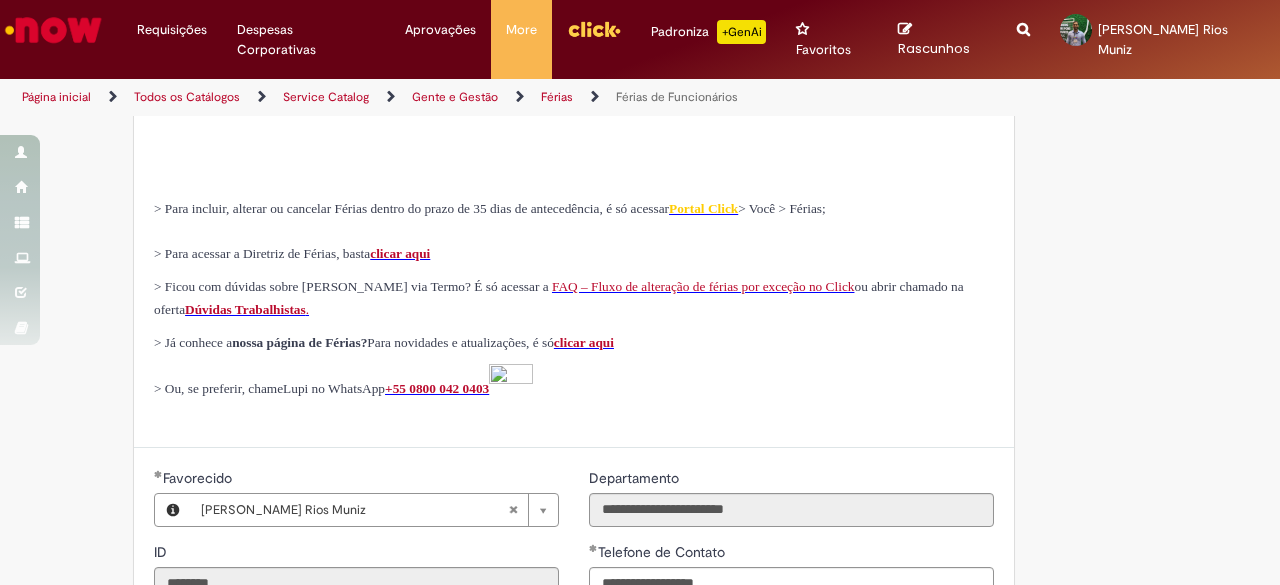 type on "**********" 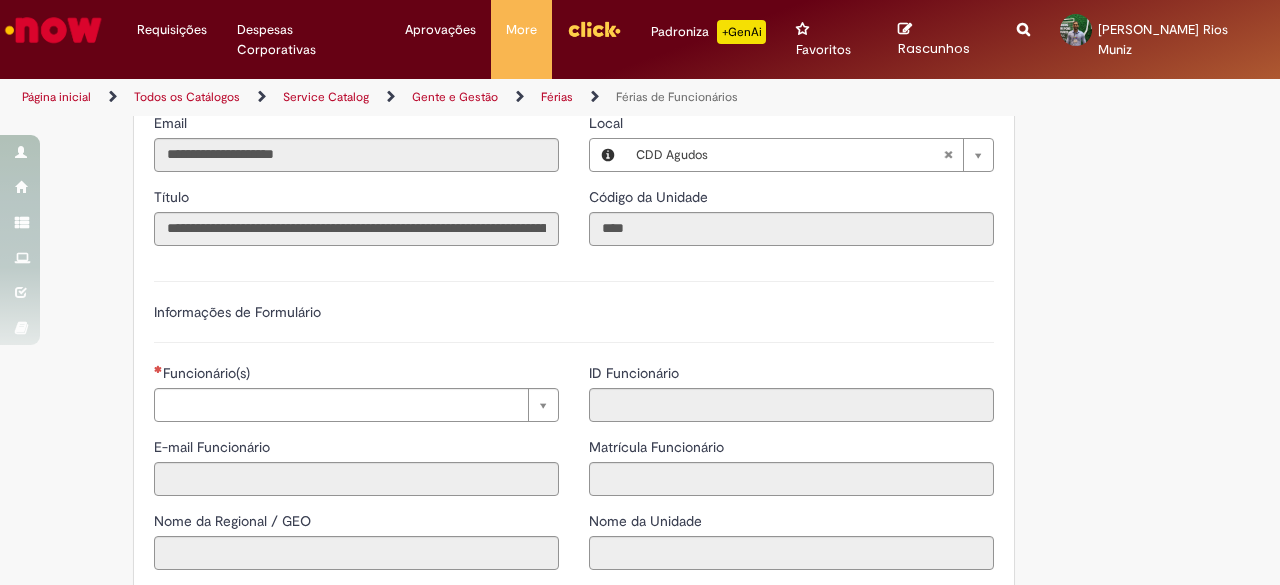 scroll, scrollTop: 1213, scrollLeft: 0, axis: vertical 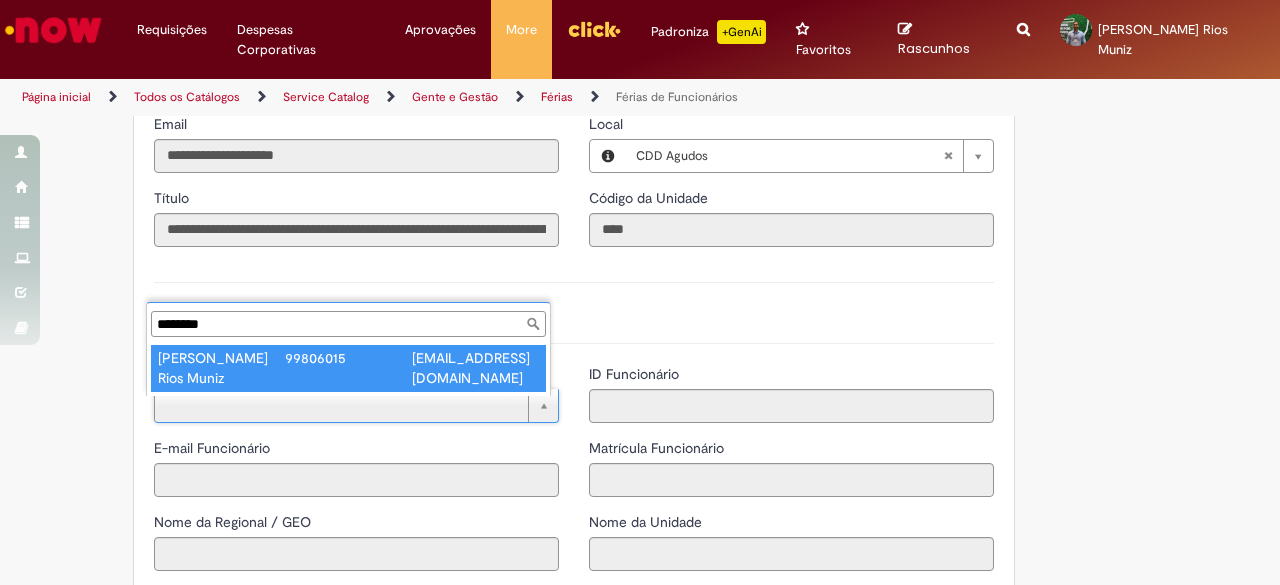 type on "********" 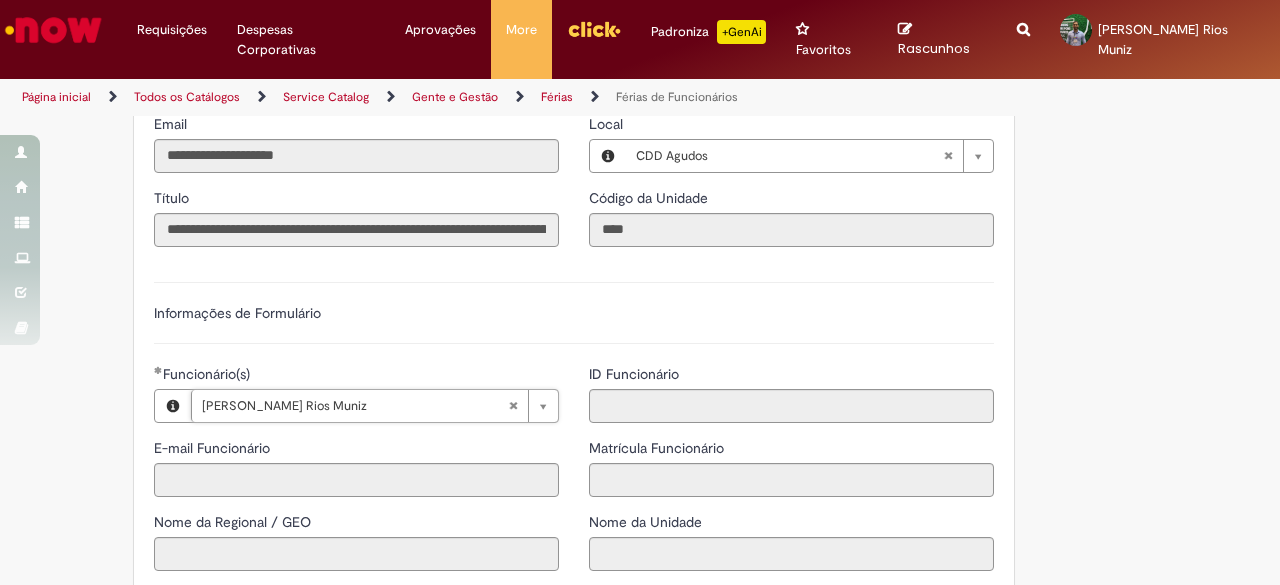 type on "**********" 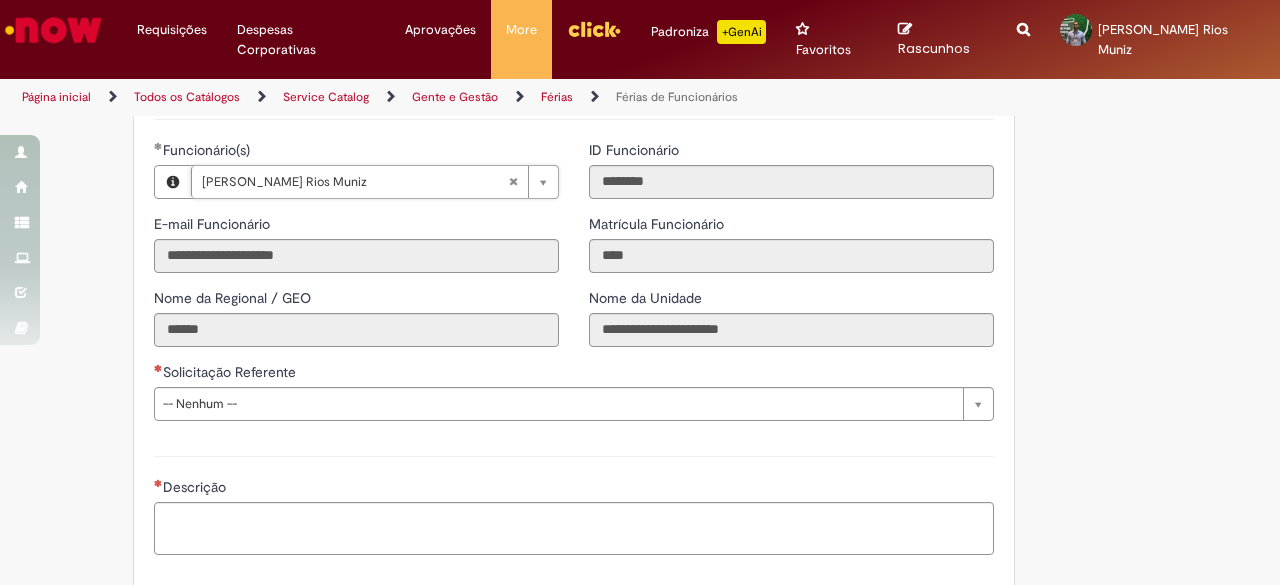 scroll, scrollTop: 1463, scrollLeft: 0, axis: vertical 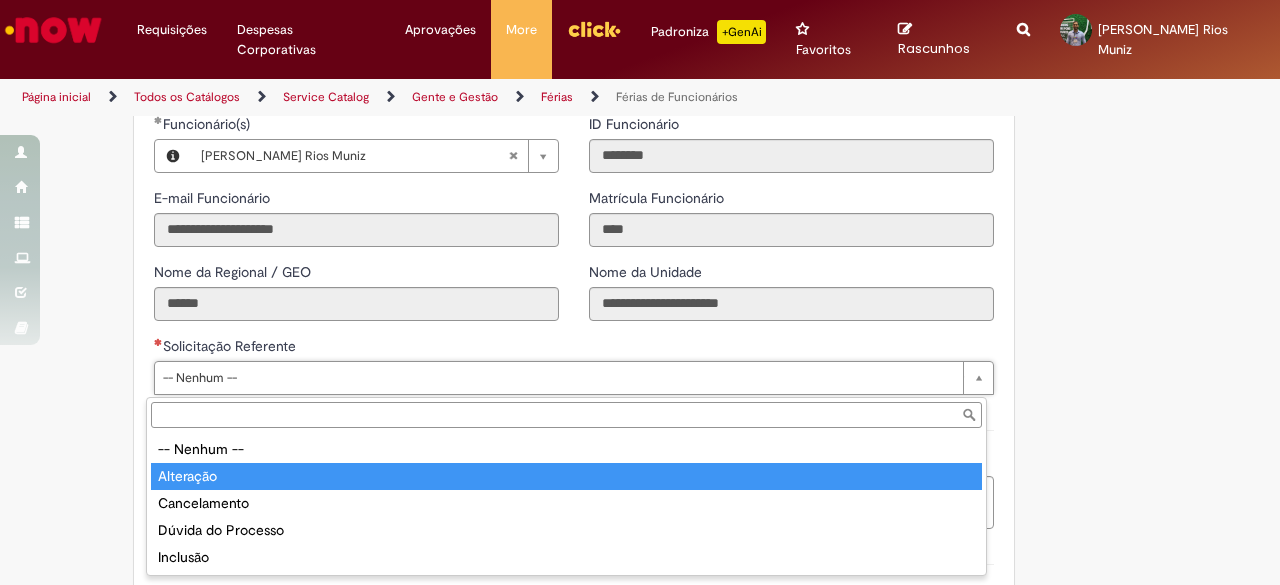 type on "*********" 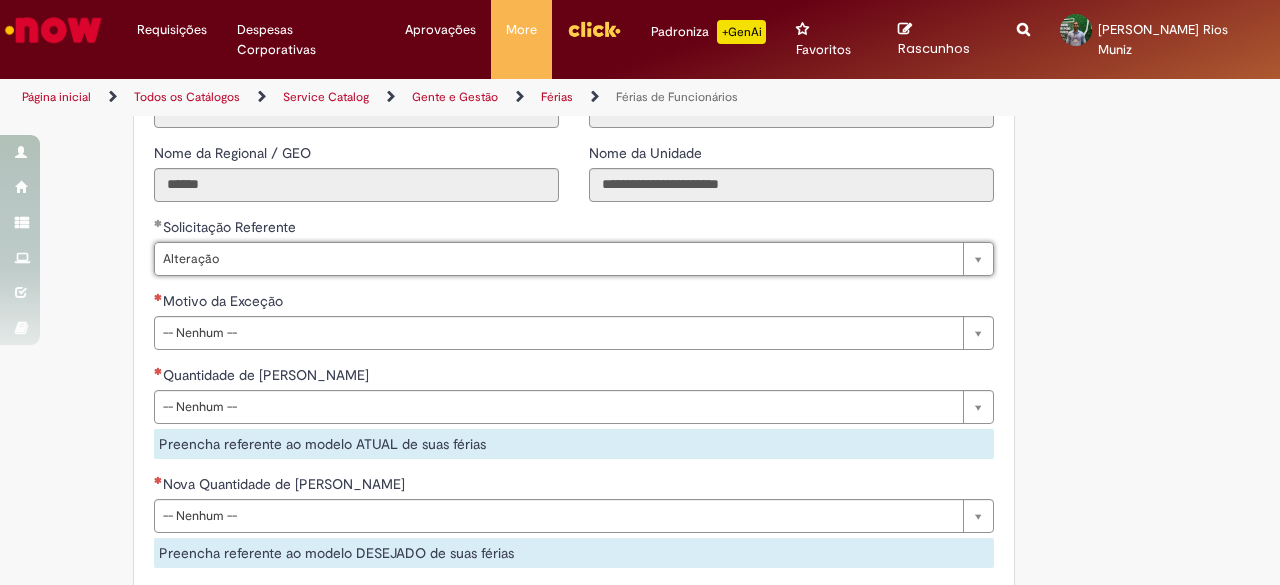 scroll, scrollTop: 1594, scrollLeft: 0, axis: vertical 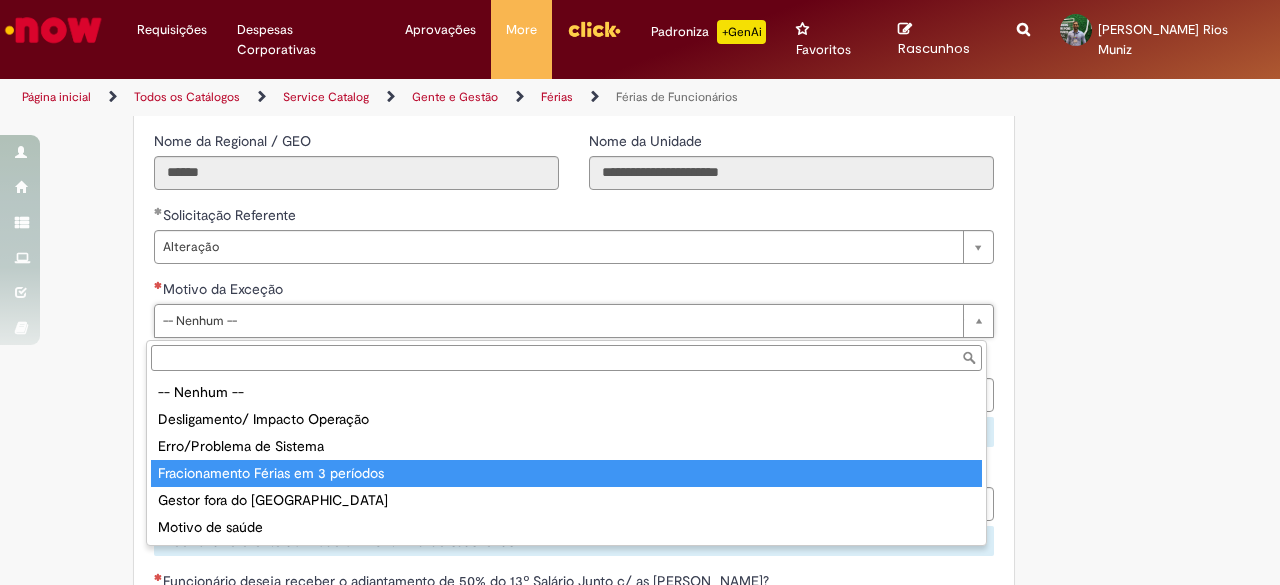 type on "**********" 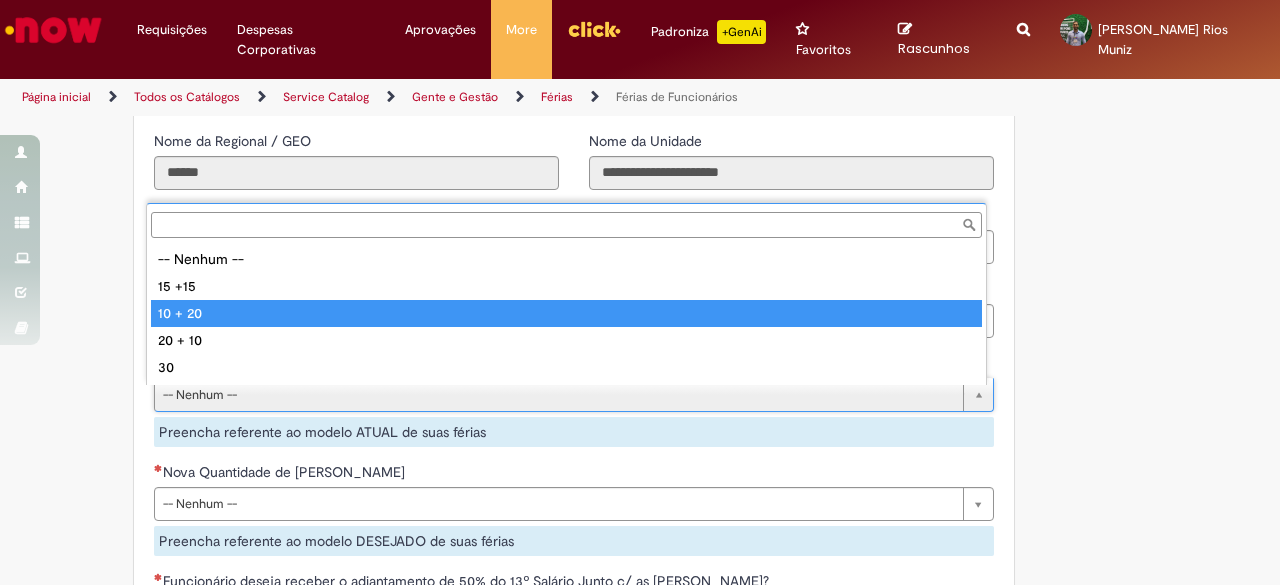 type on "*******" 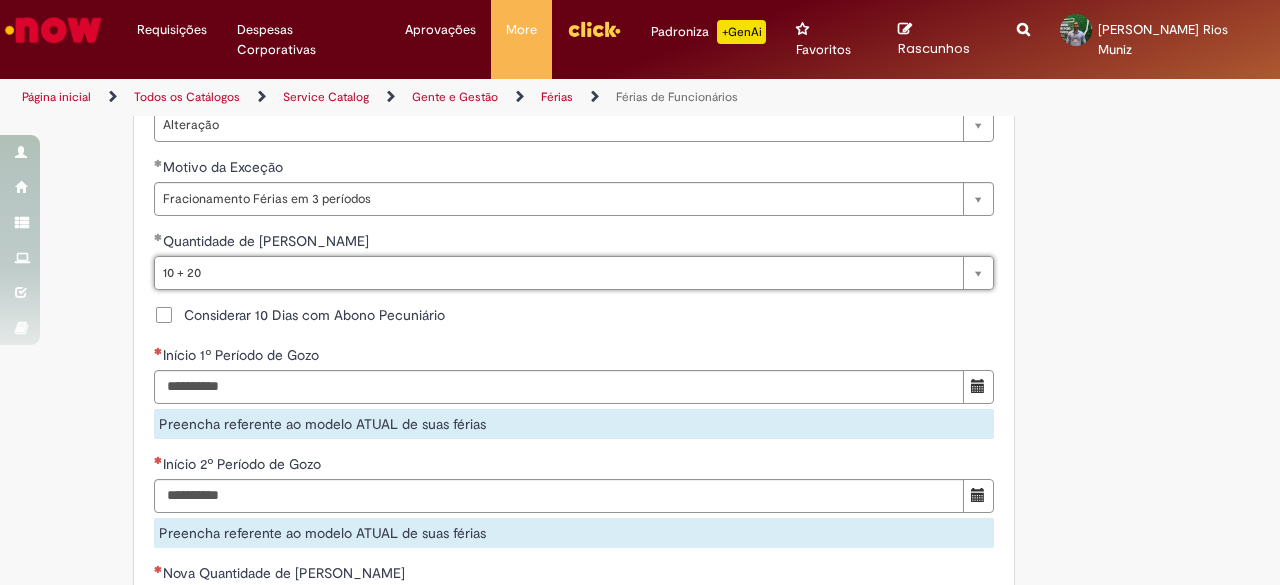 scroll, scrollTop: 1722, scrollLeft: 0, axis: vertical 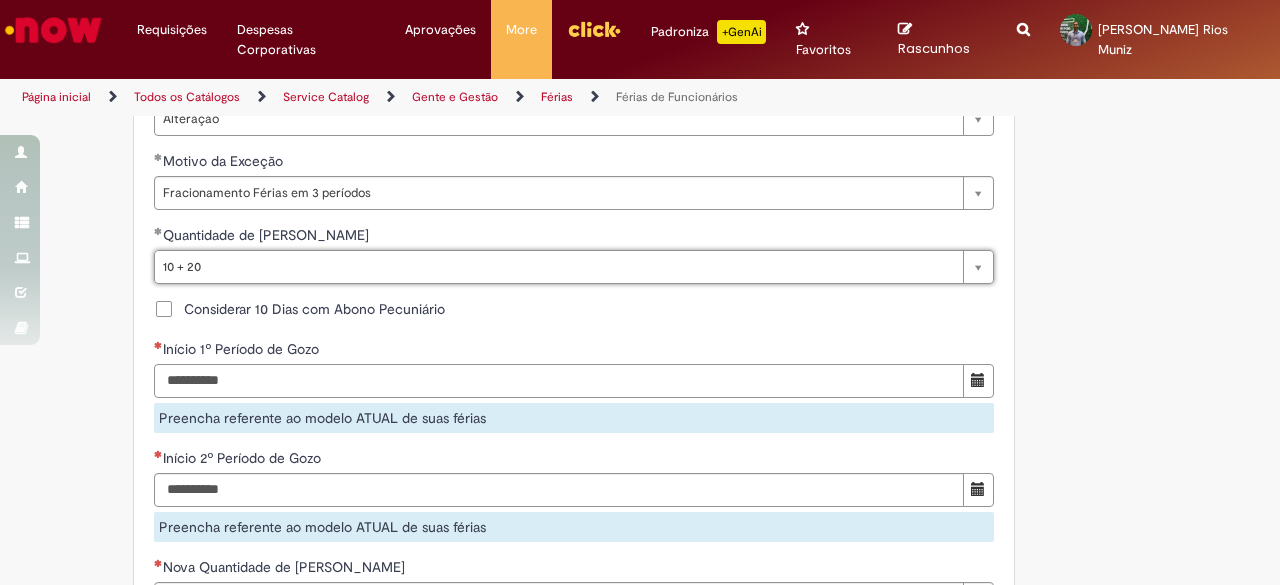 click on "Início 1º Período de Gozo" at bounding box center [559, 381] 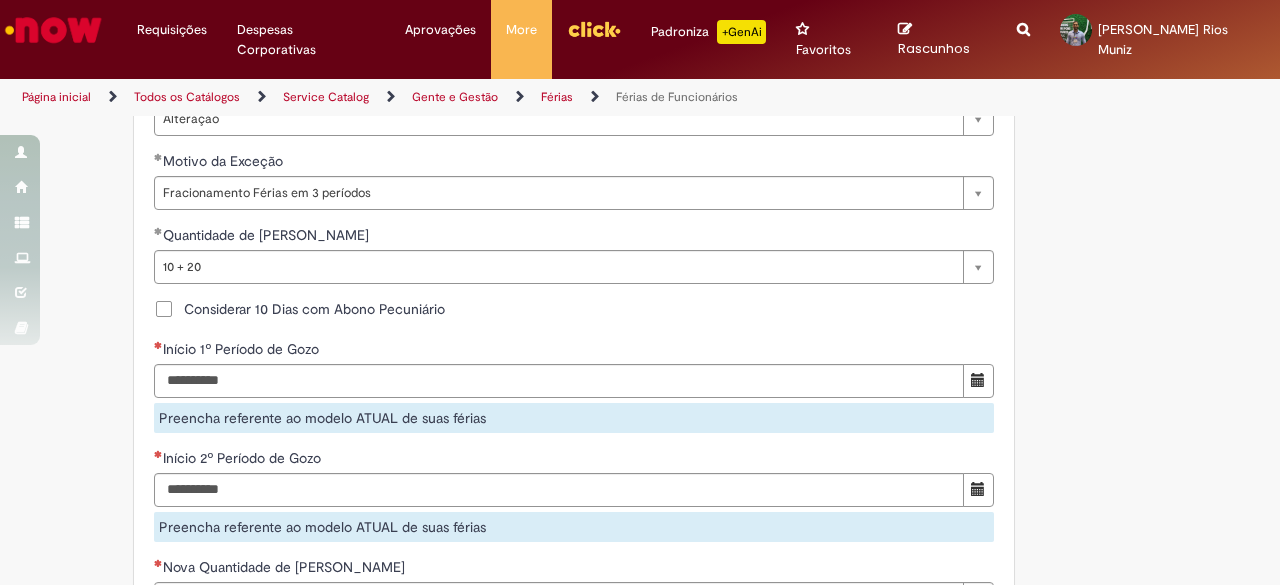 click at bounding box center [978, 381] 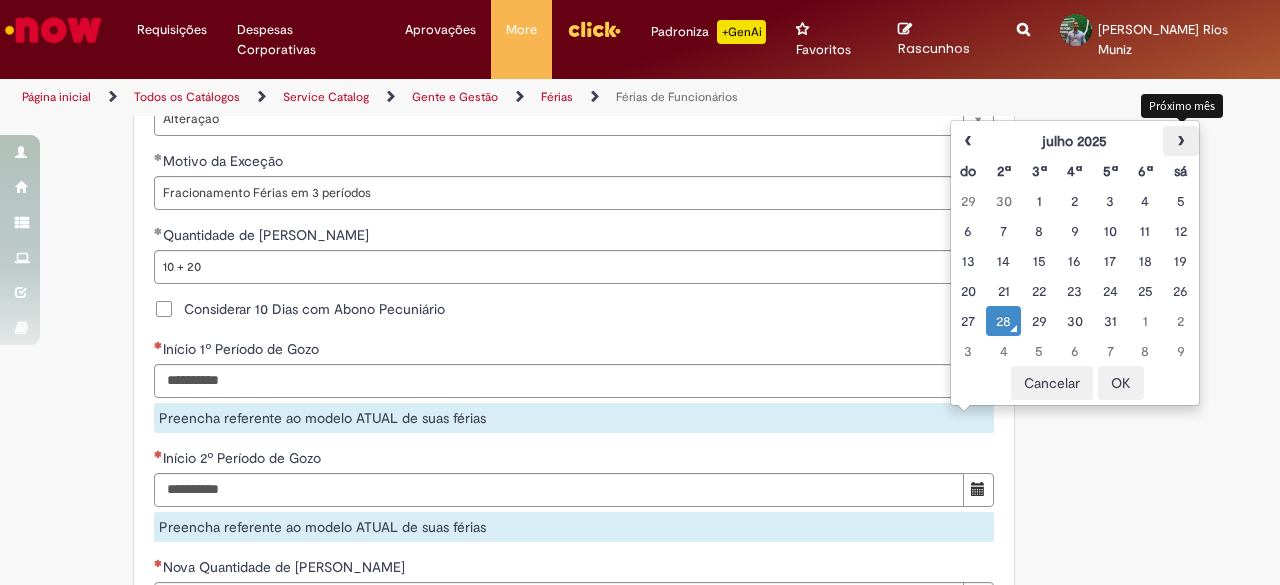 click on "›" at bounding box center [1180, 141] 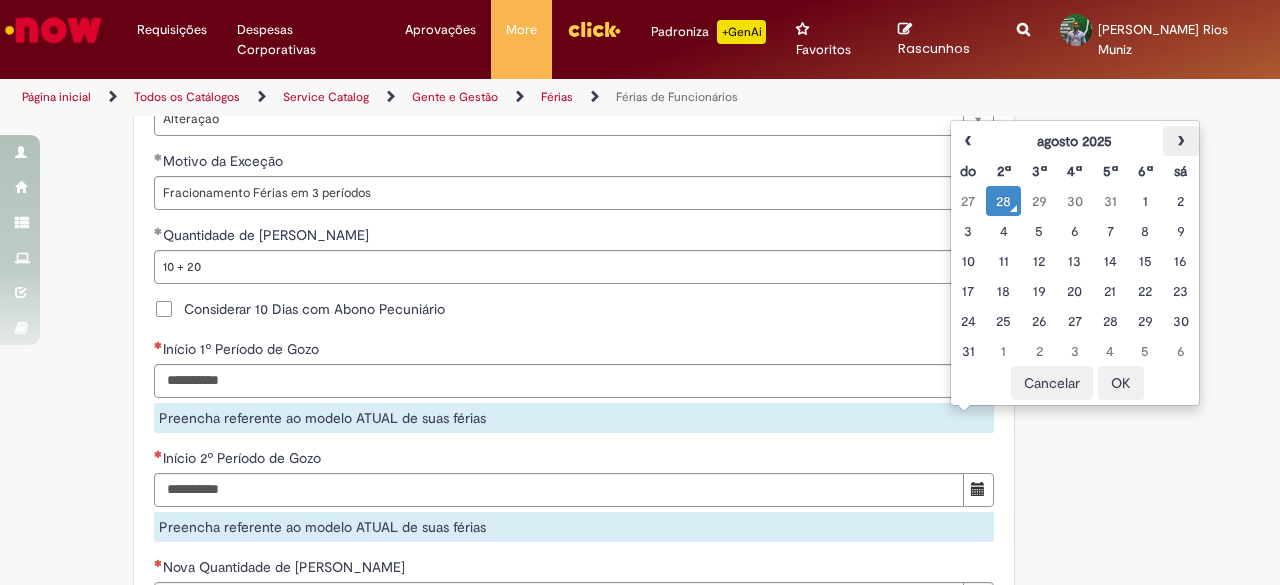 click on "›" at bounding box center (1180, 141) 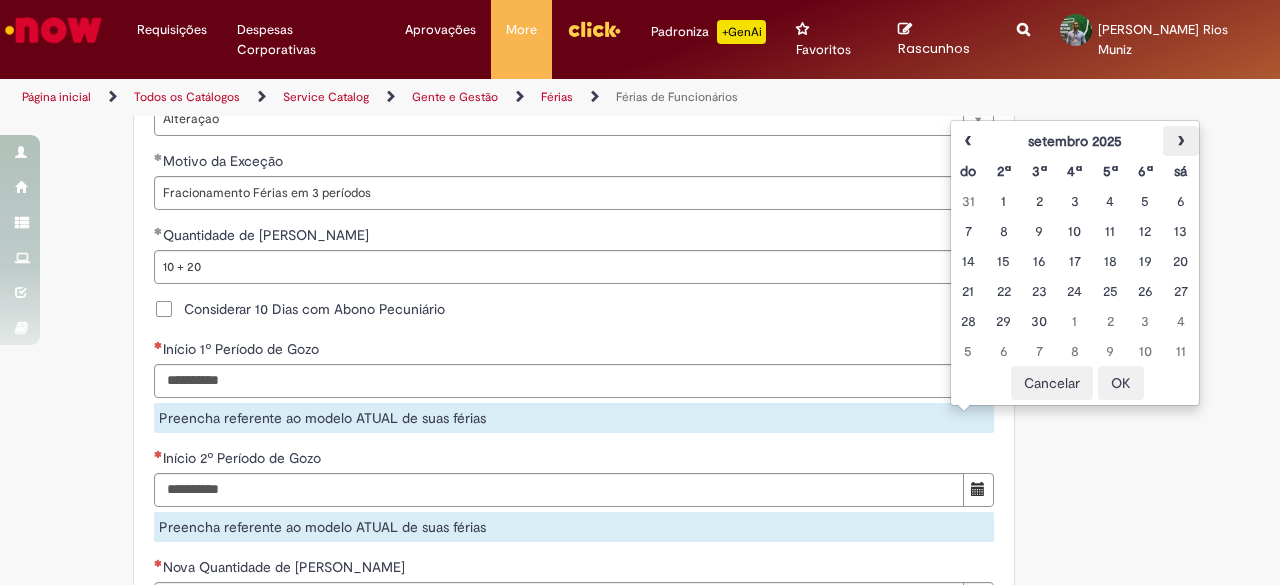 click on "›" at bounding box center [1180, 141] 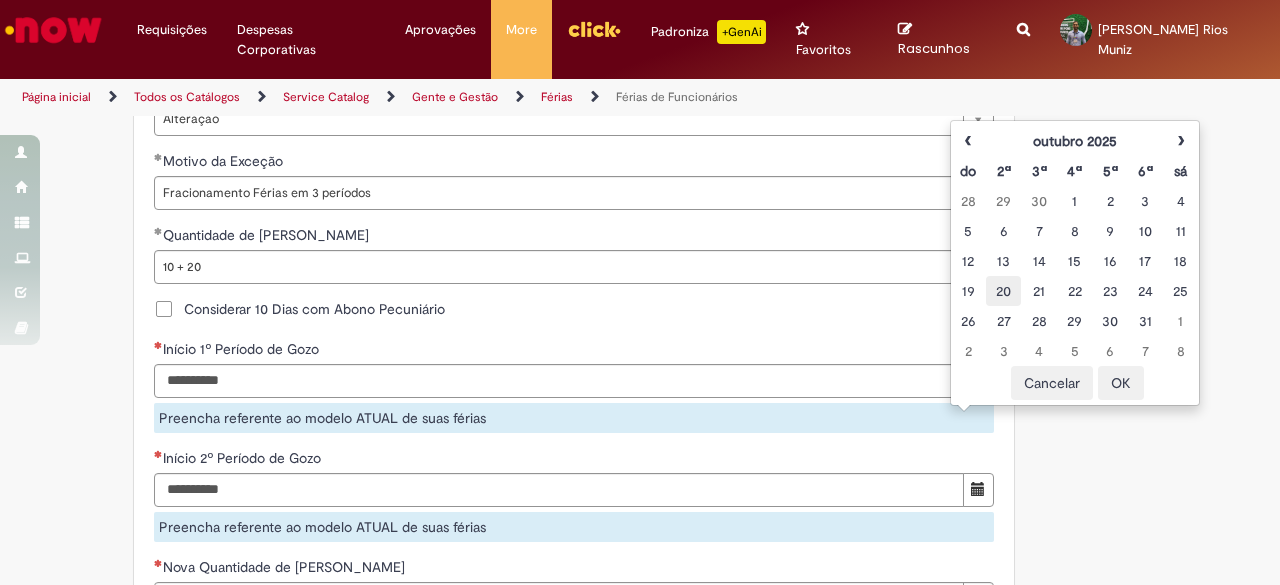 click on "20" at bounding box center (1003, 291) 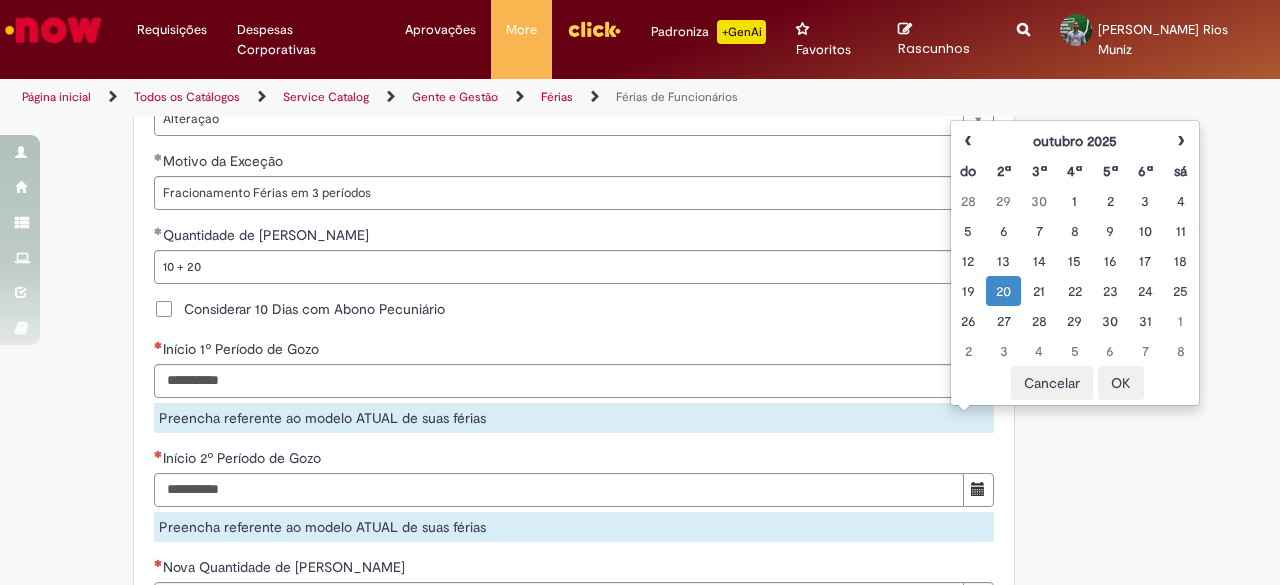 type on "**********" 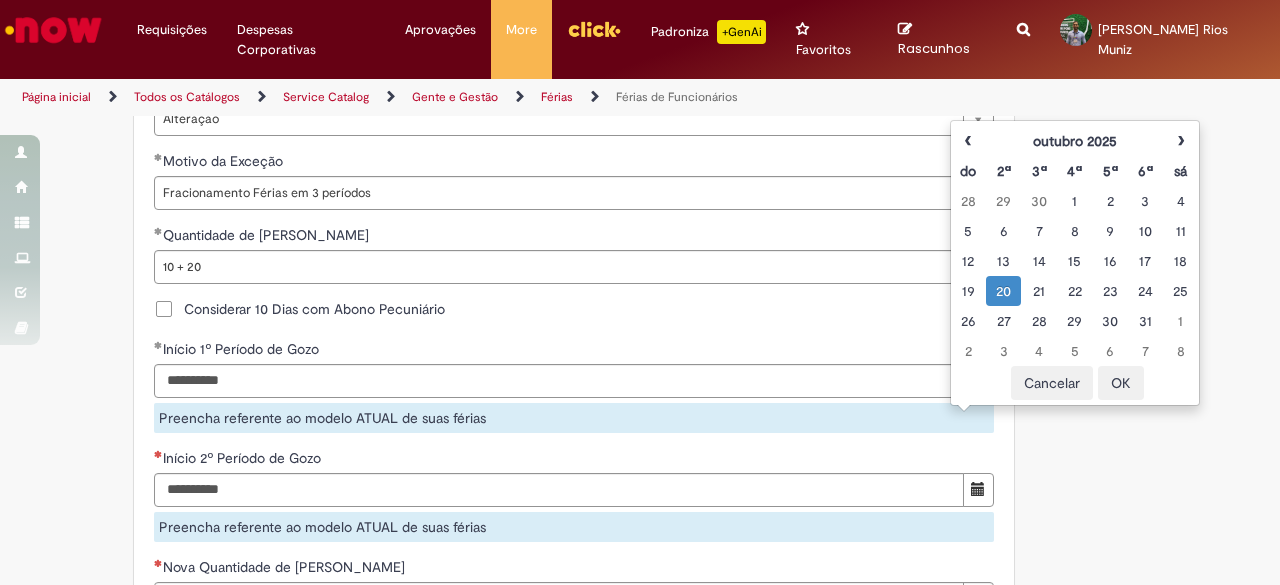 click on "OK" at bounding box center (1121, 383) 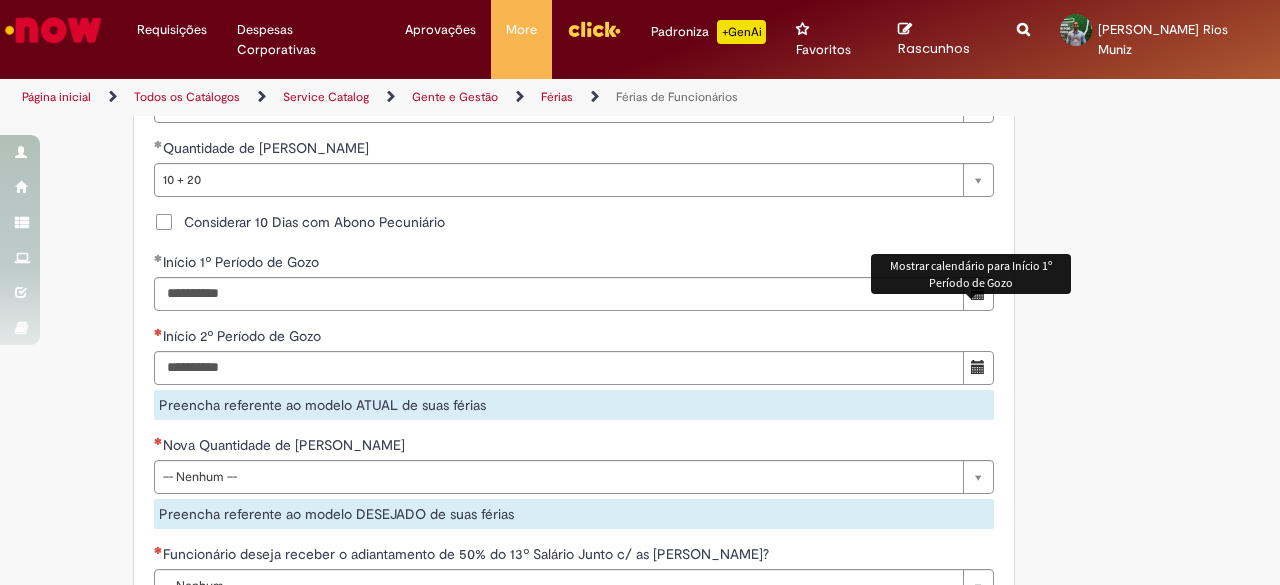 scroll, scrollTop: 1810, scrollLeft: 0, axis: vertical 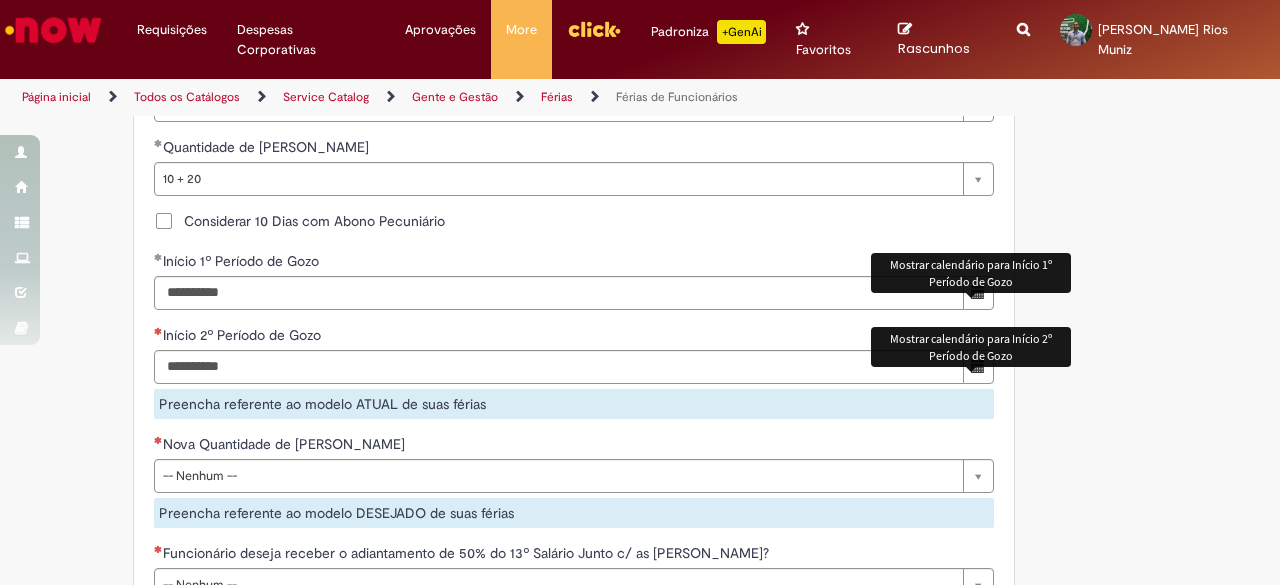 click at bounding box center (978, 367) 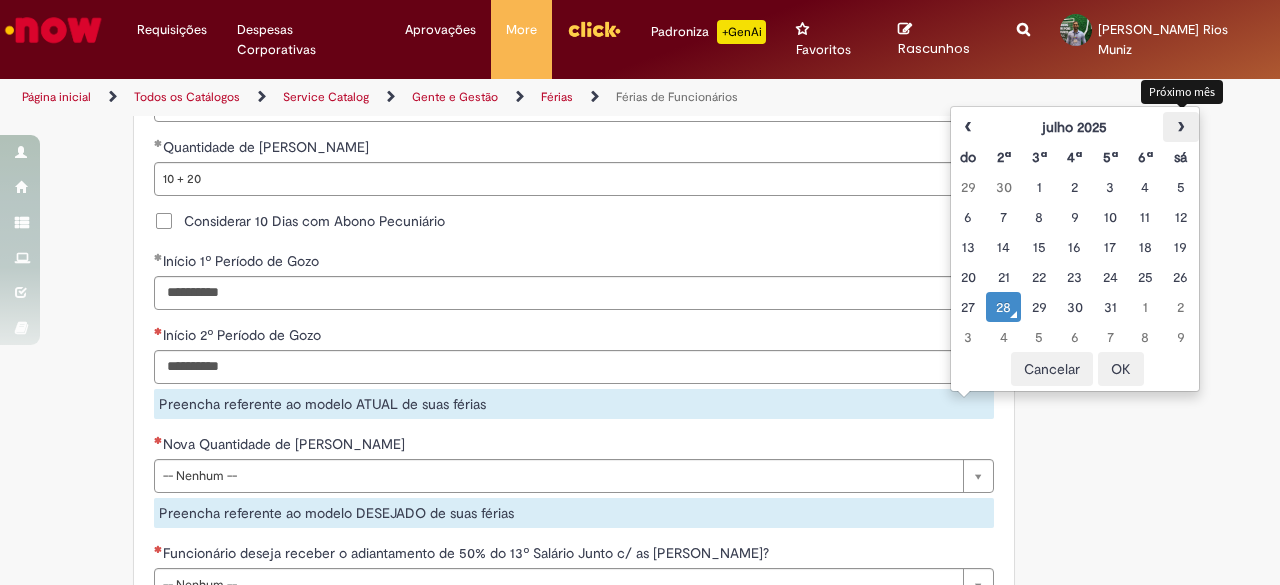 click on "›" at bounding box center [1180, 127] 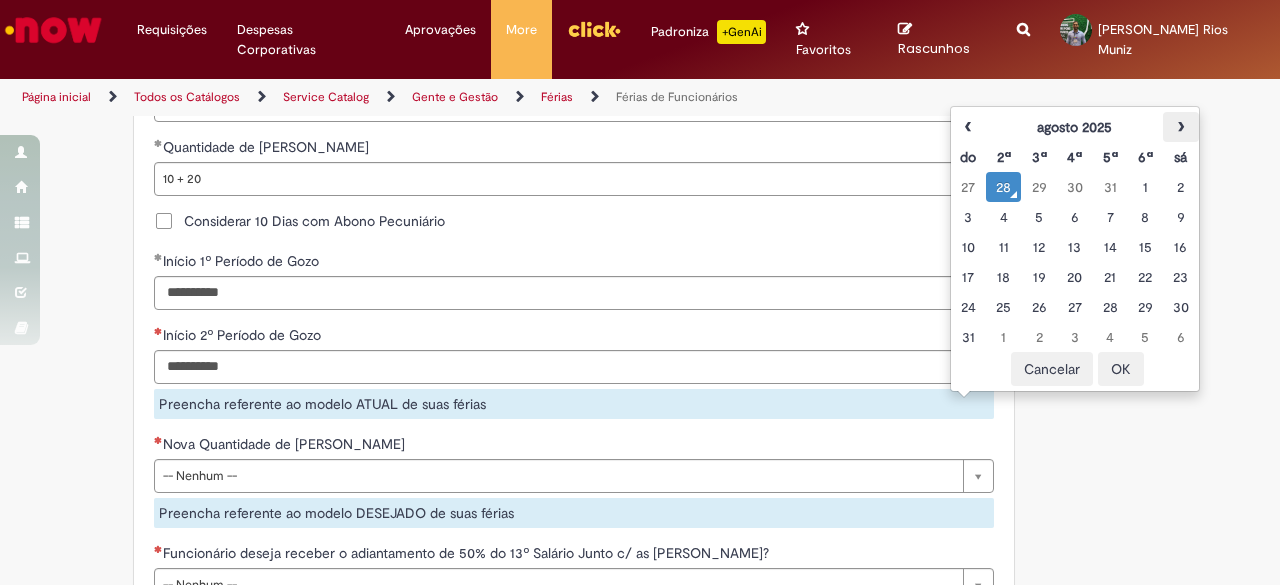 click on "›" at bounding box center [1180, 127] 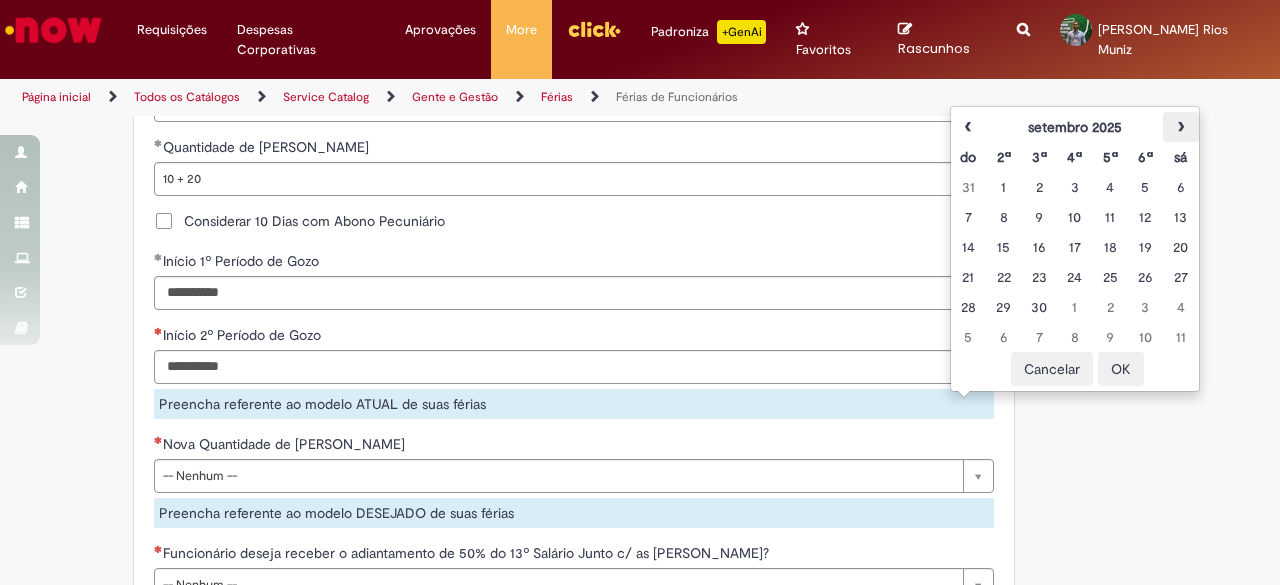 click on "›" at bounding box center [1180, 127] 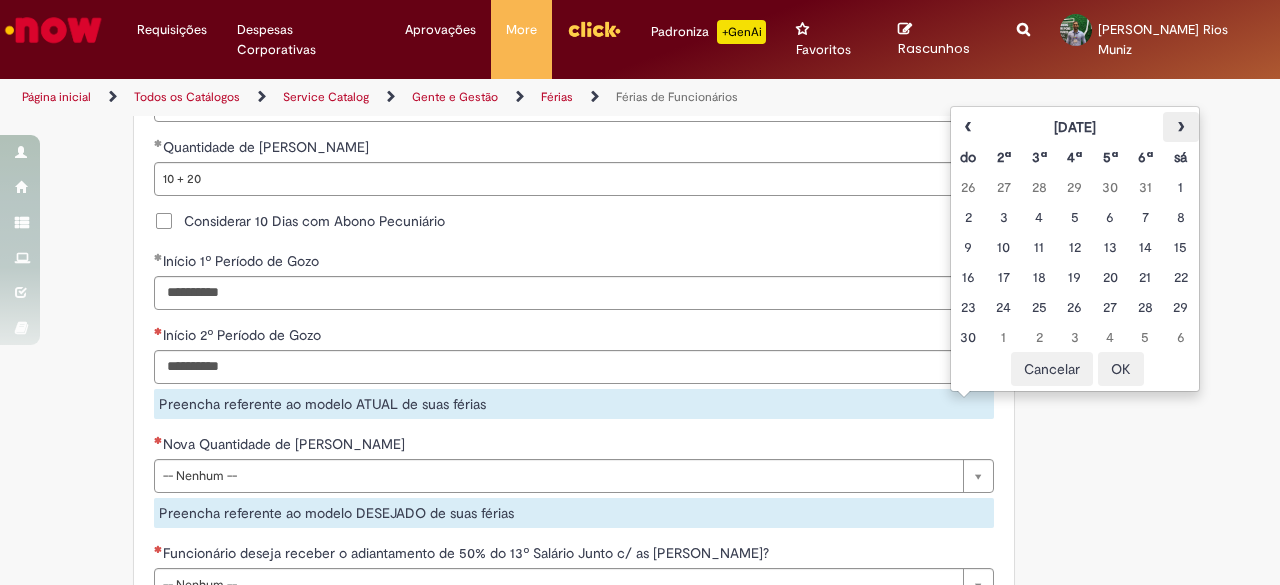 click on "›" at bounding box center [1180, 127] 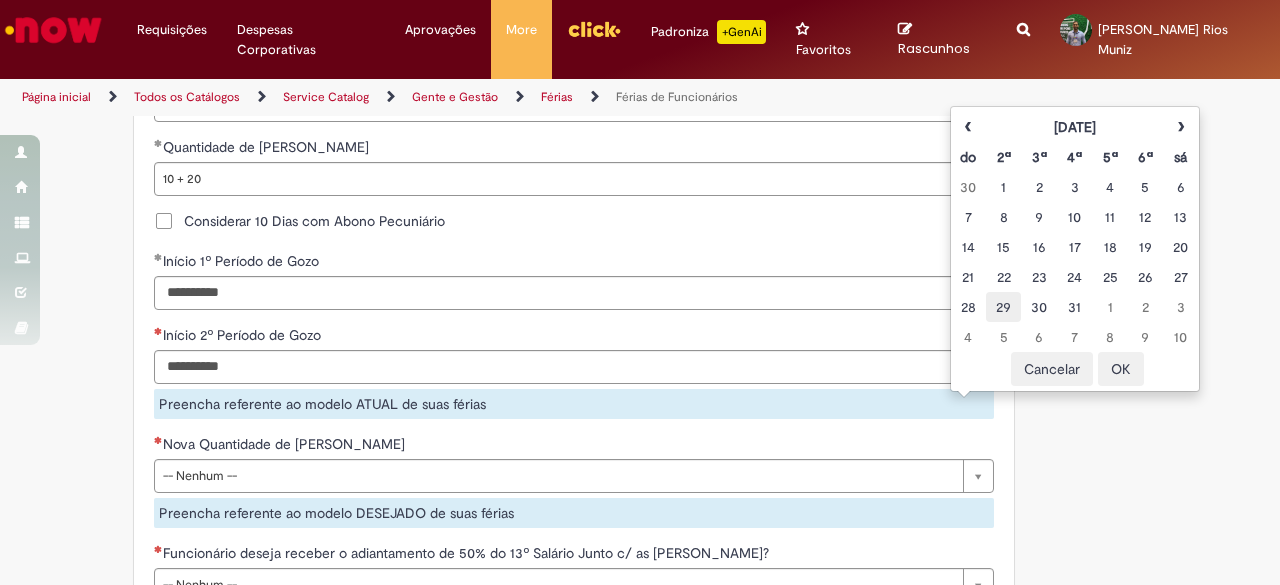 click on "29" at bounding box center (1003, 307) 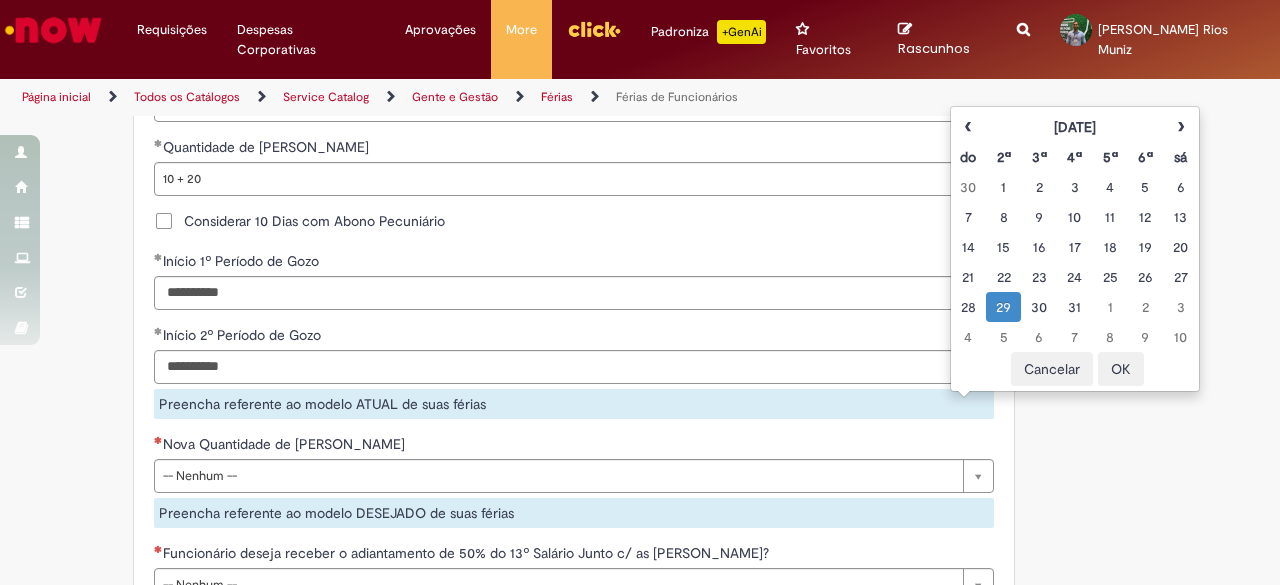 click on "OK" at bounding box center [1121, 369] 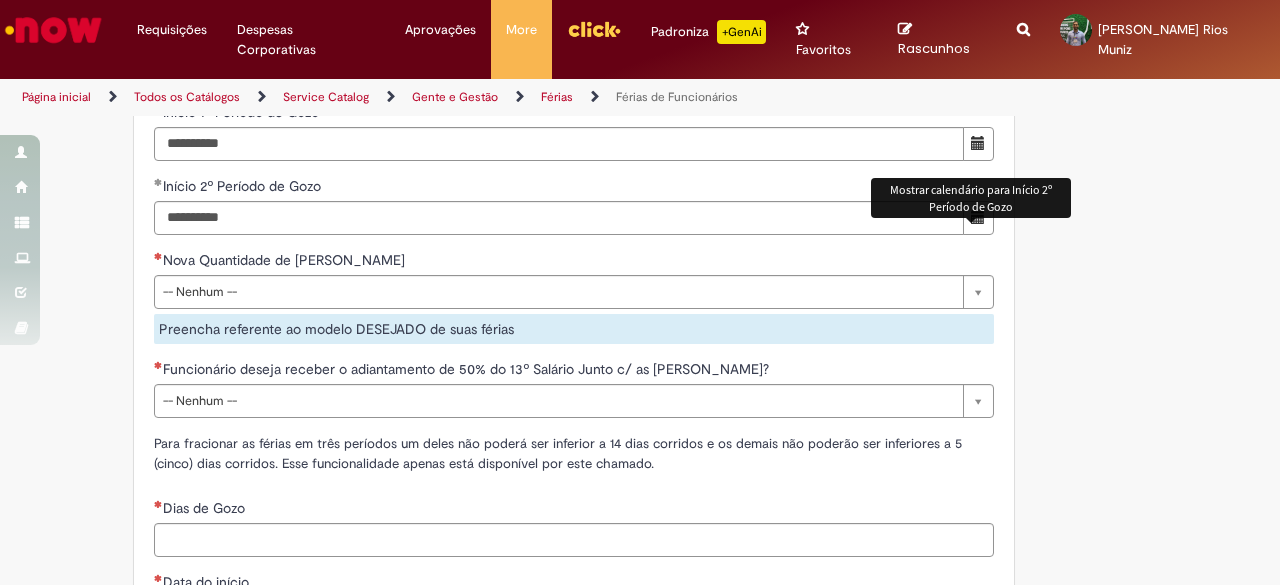 scroll, scrollTop: 1961, scrollLeft: 0, axis: vertical 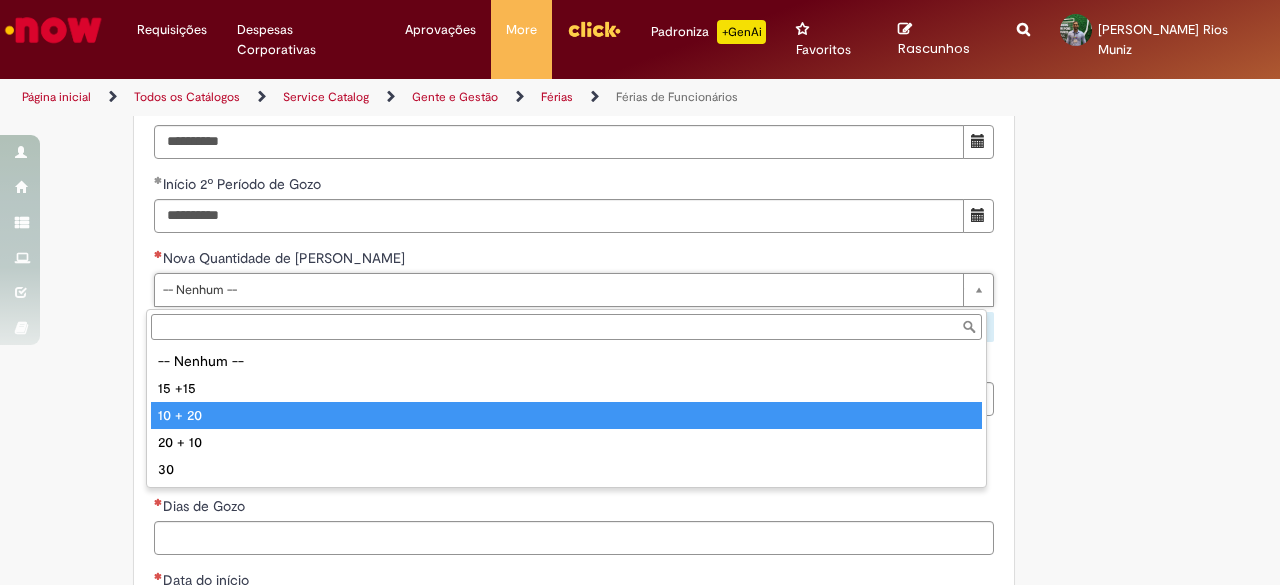 drag, startPoint x: 424, startPoint y: 393, endPoint x: 424, endPoint y: 408, distance: 15 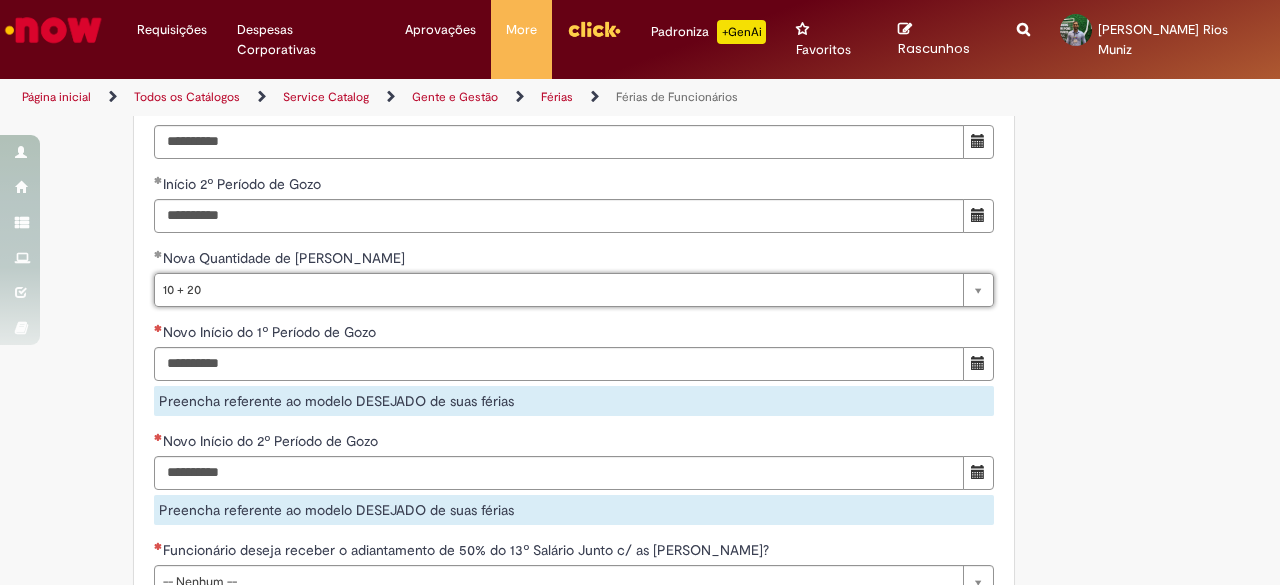 click on "Preencha referente ao modelo DESEJADO de suas férias" at bounding box center [574, 401] 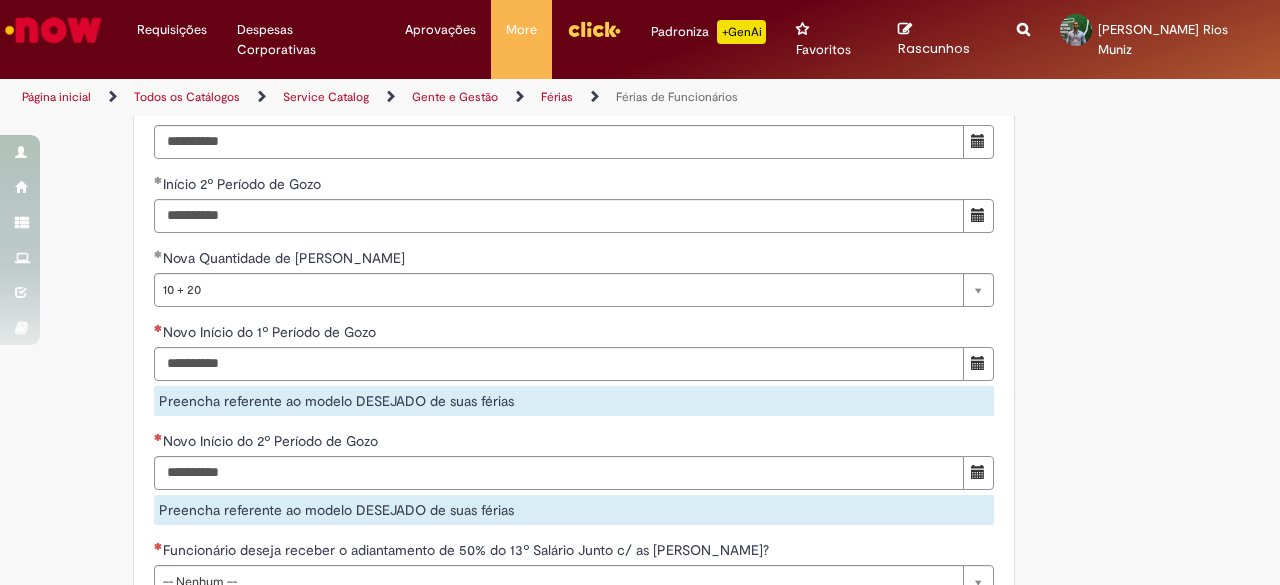 scroll, scrollTop: 1885, scrollLeft: 0, axis: vertical 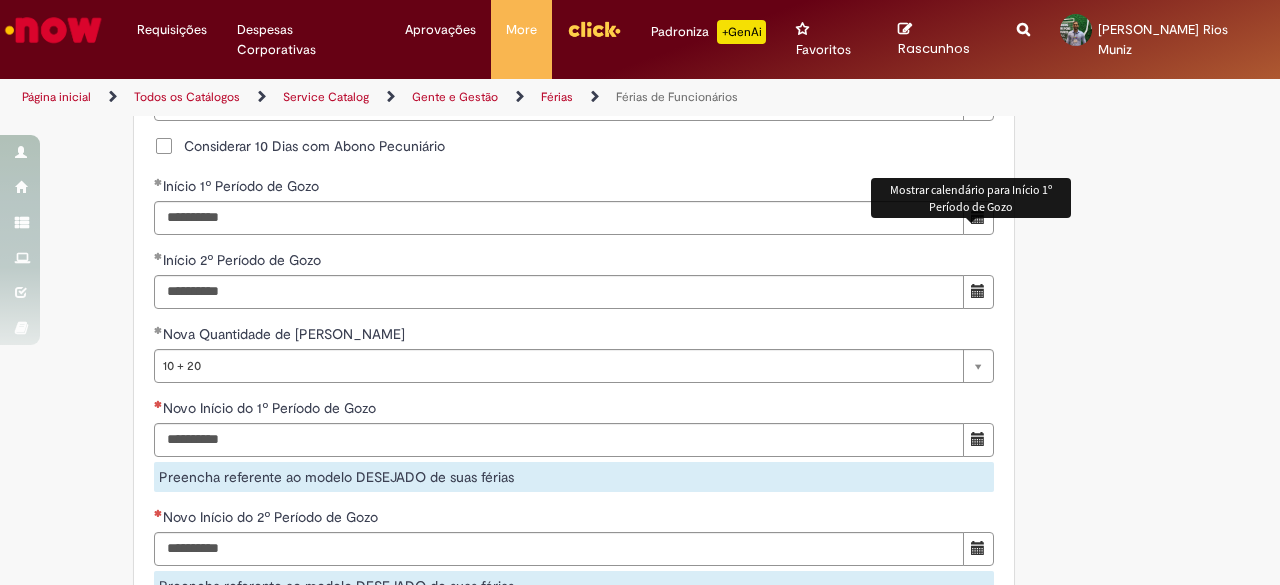 click at bounding box center (978, 218) 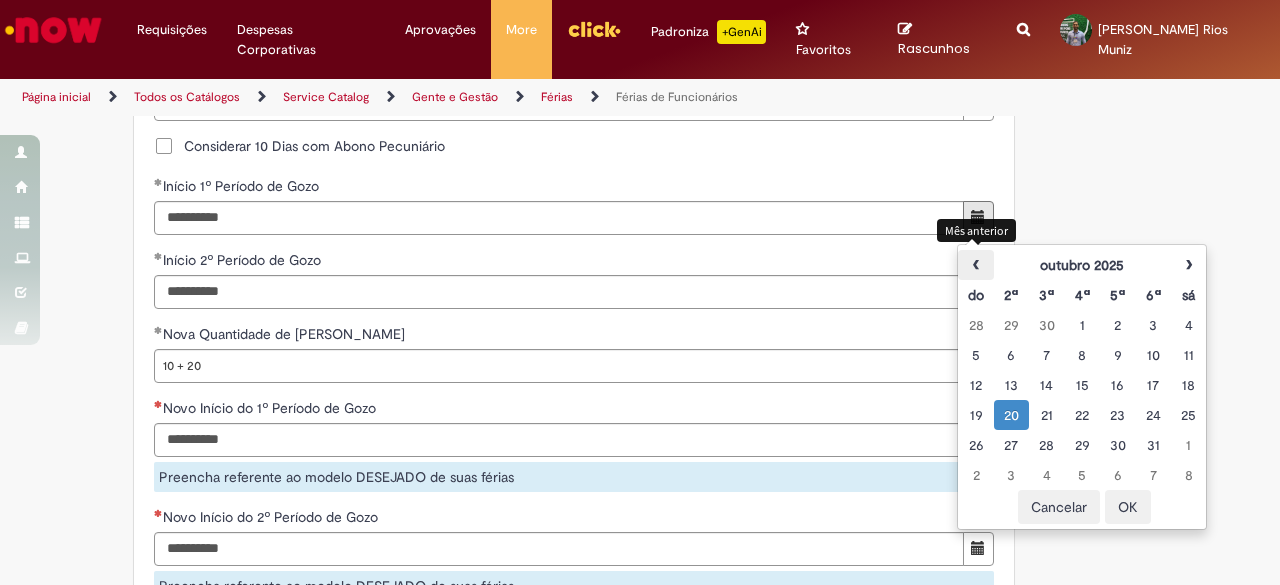 click on "‹" at bounding box center [975, 265] 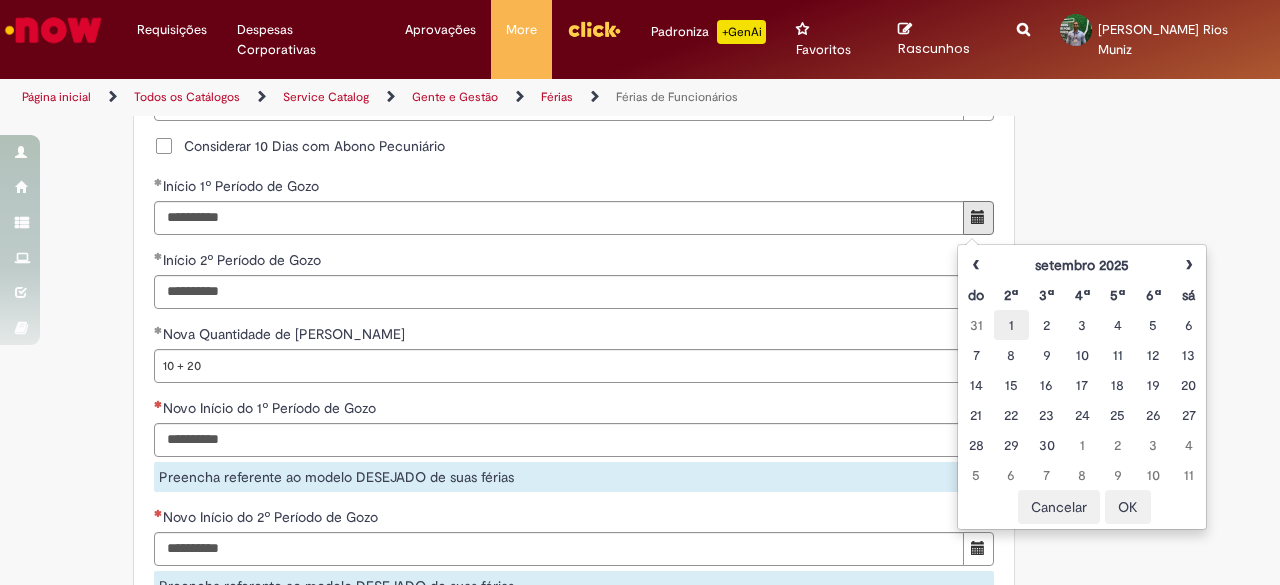 click on "1" at bounding box center (1011, 325) 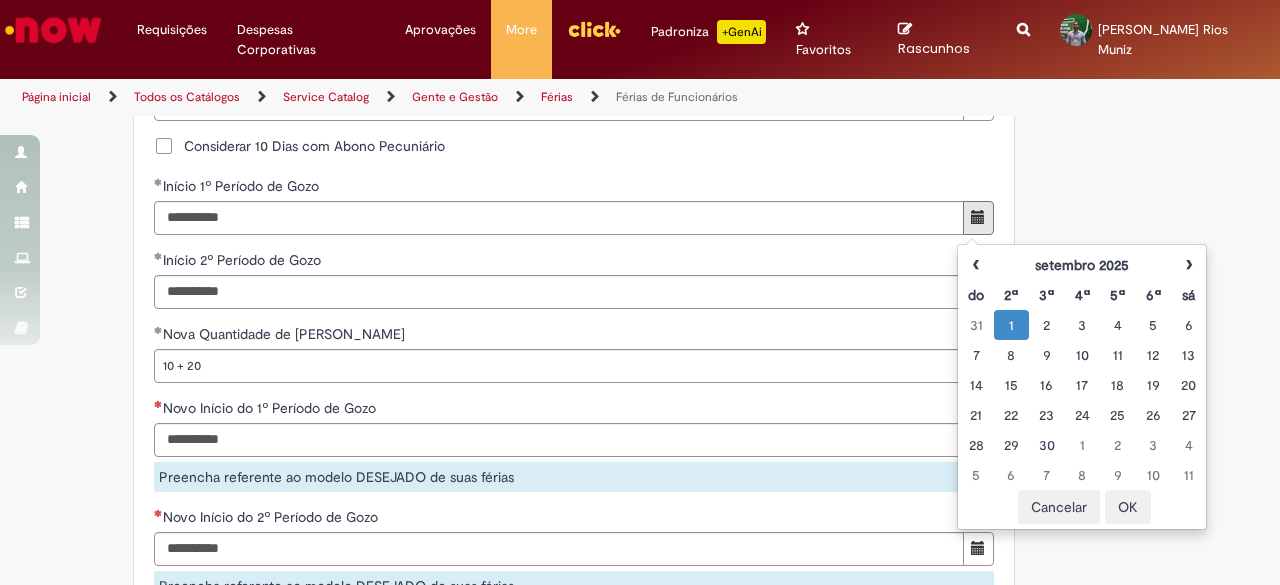 click on "OK" at bounding box center (1128, 507) 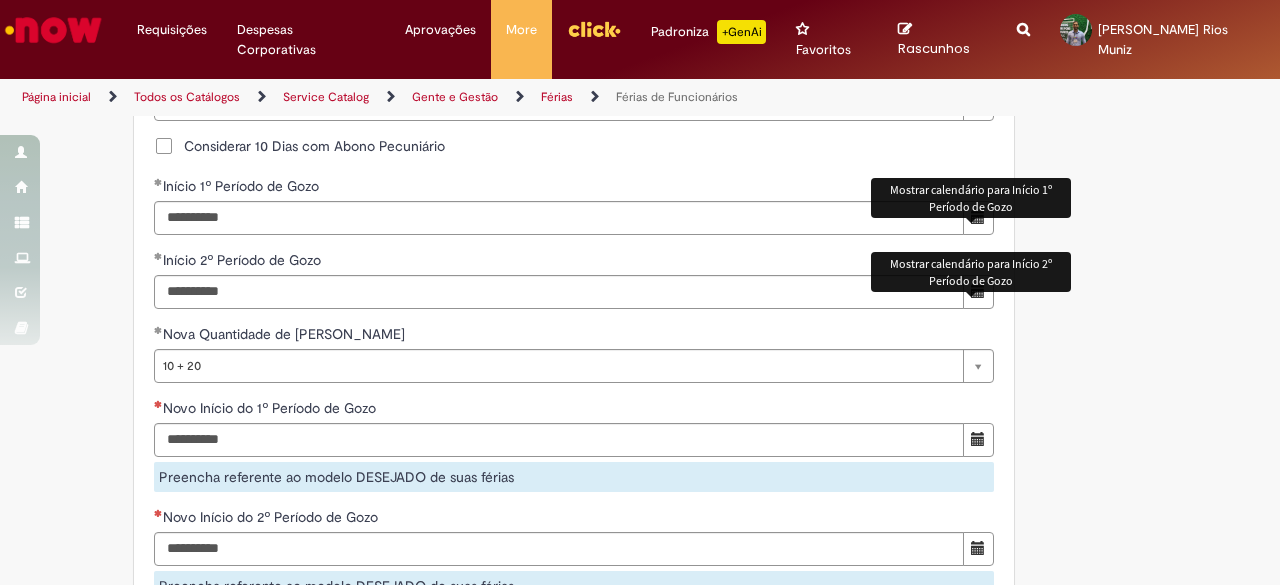 click at bounding box center (978, 292) 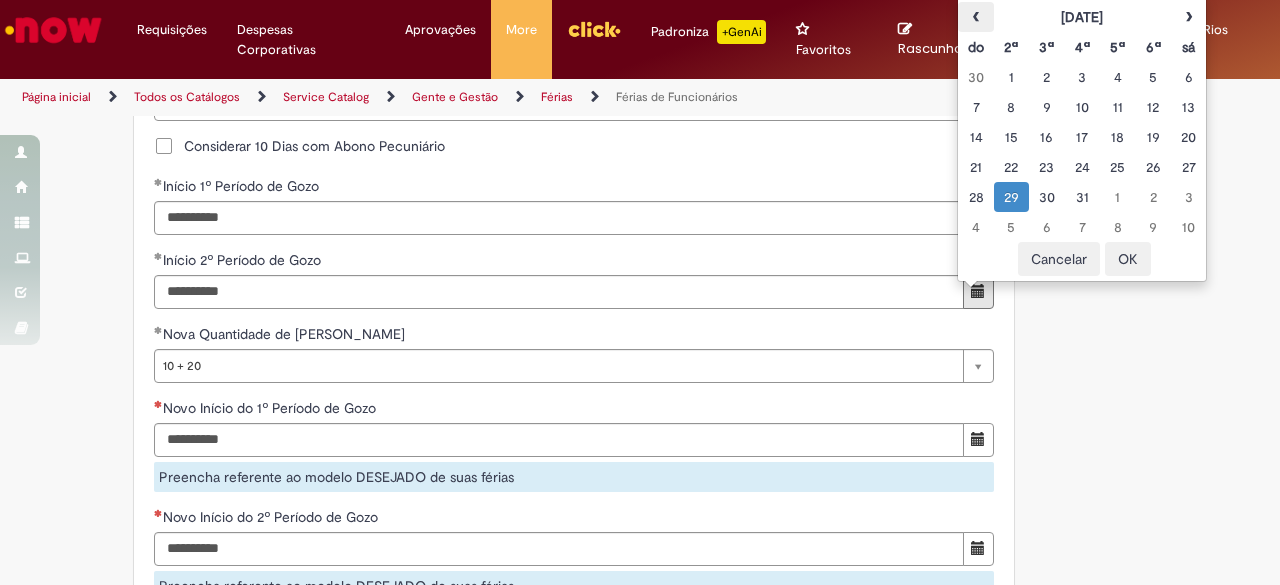 click on "‹" at bounding box center (975, 17) 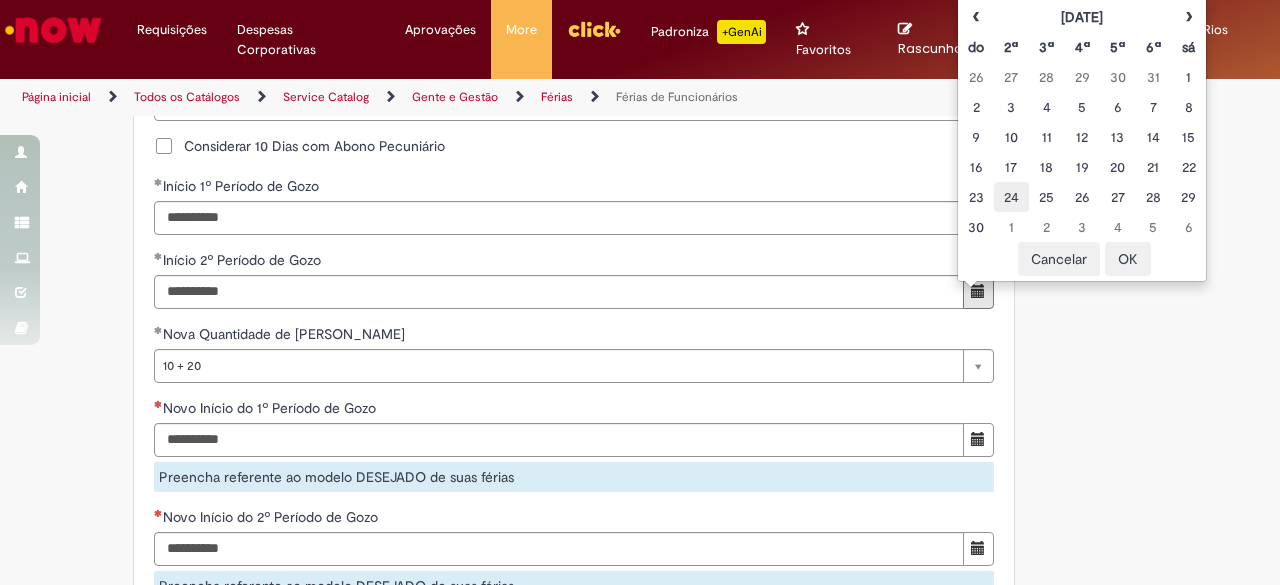 click on "24" at bounding box center (1011, 197) 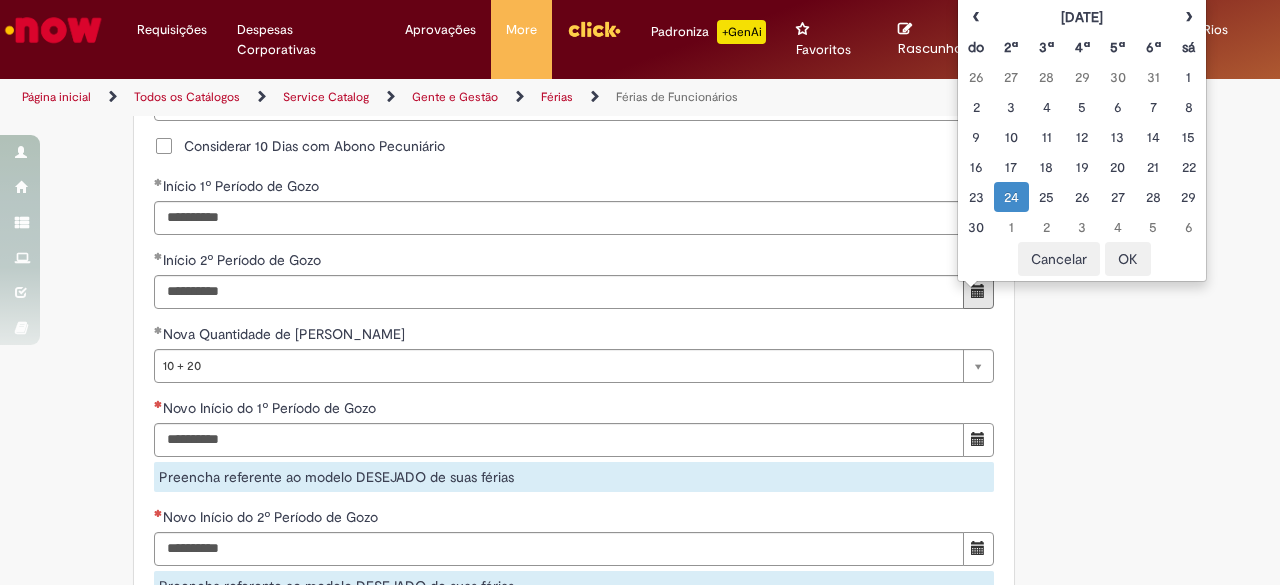 click on "OK" at bounding box center (1128, 259) 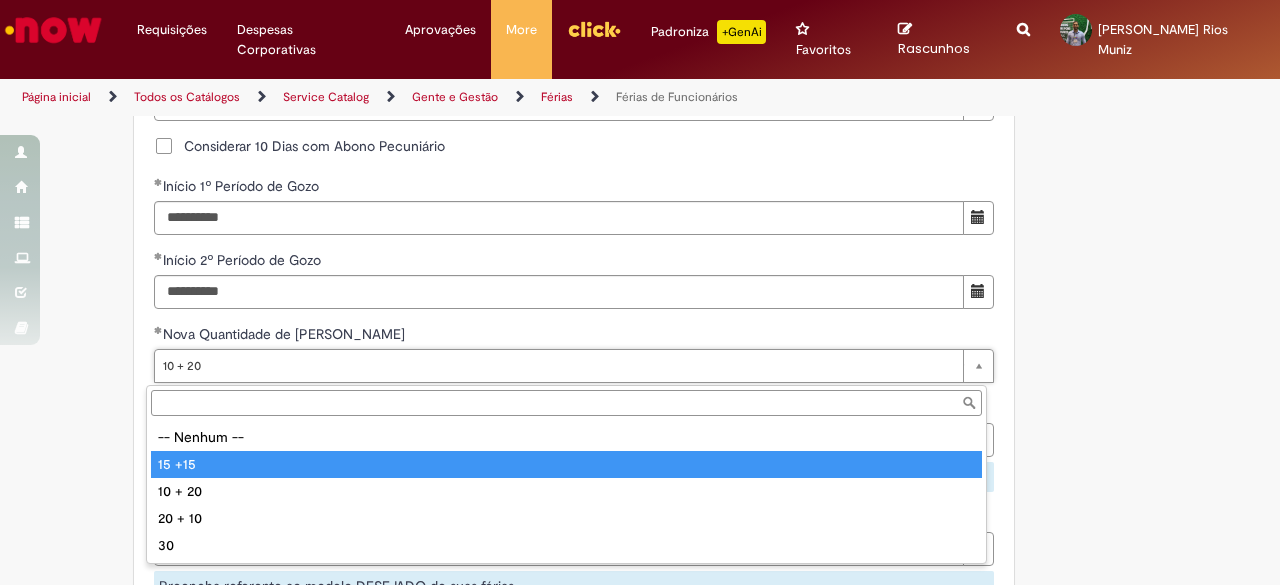 type on "******" 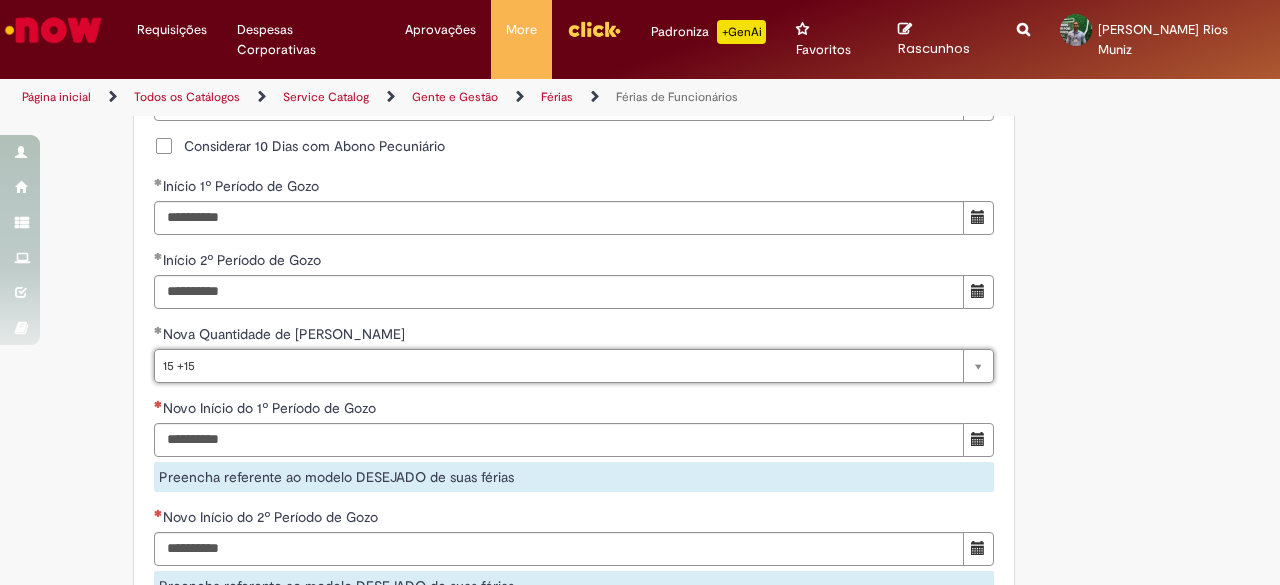 scroll, scrollTop: 0, scrollLeft: 35, axis: horizontal 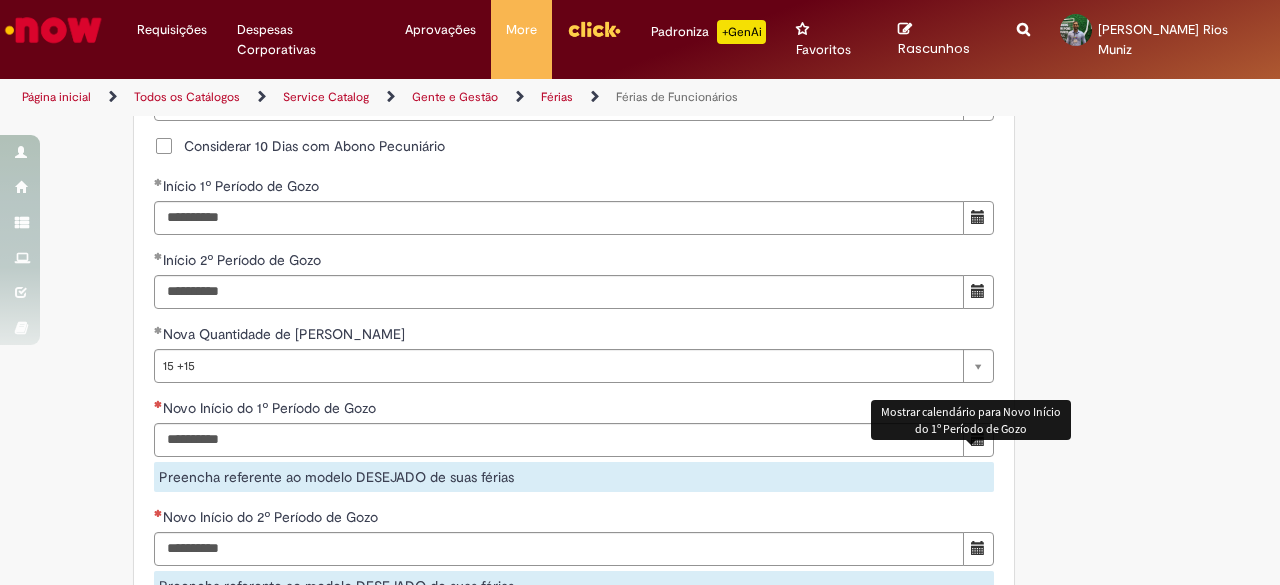 click at bounding box center [978, 439] 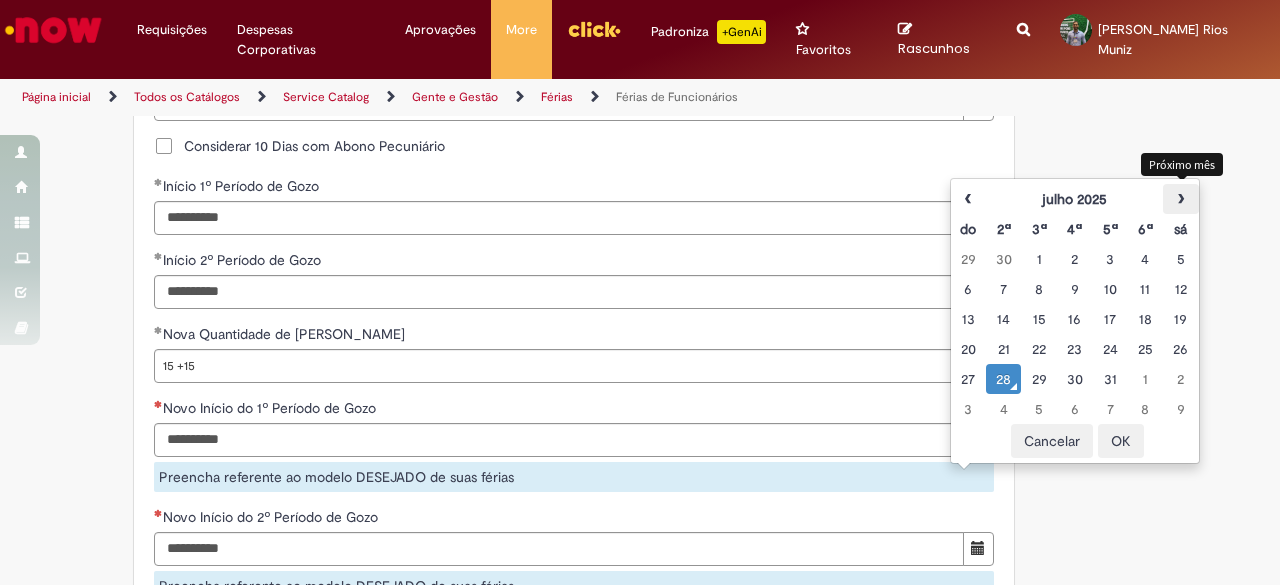 click on "›" at bounding box center [1180, 199] 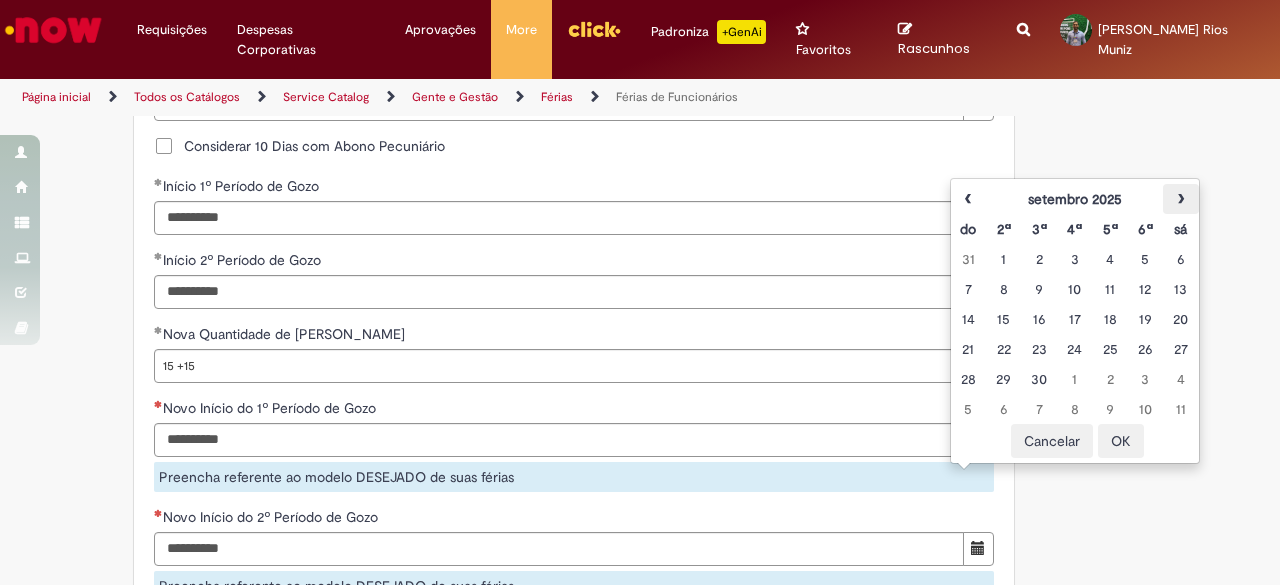click on "›" at bounding box center [1180, 199] 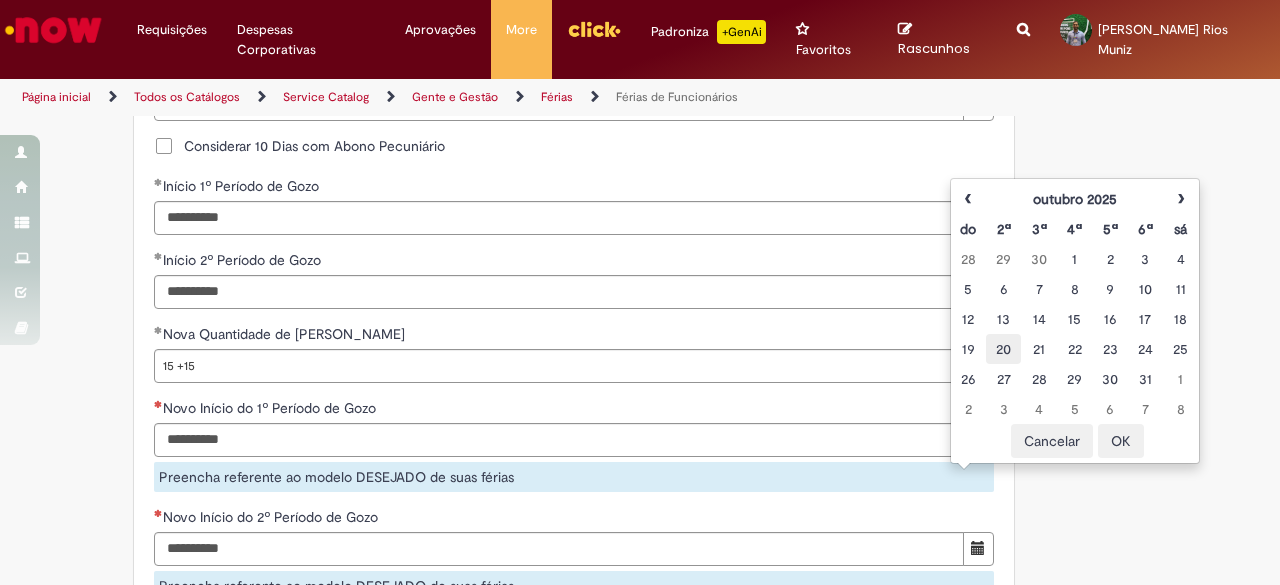 click on "20" at bounding box center (1003, 349) 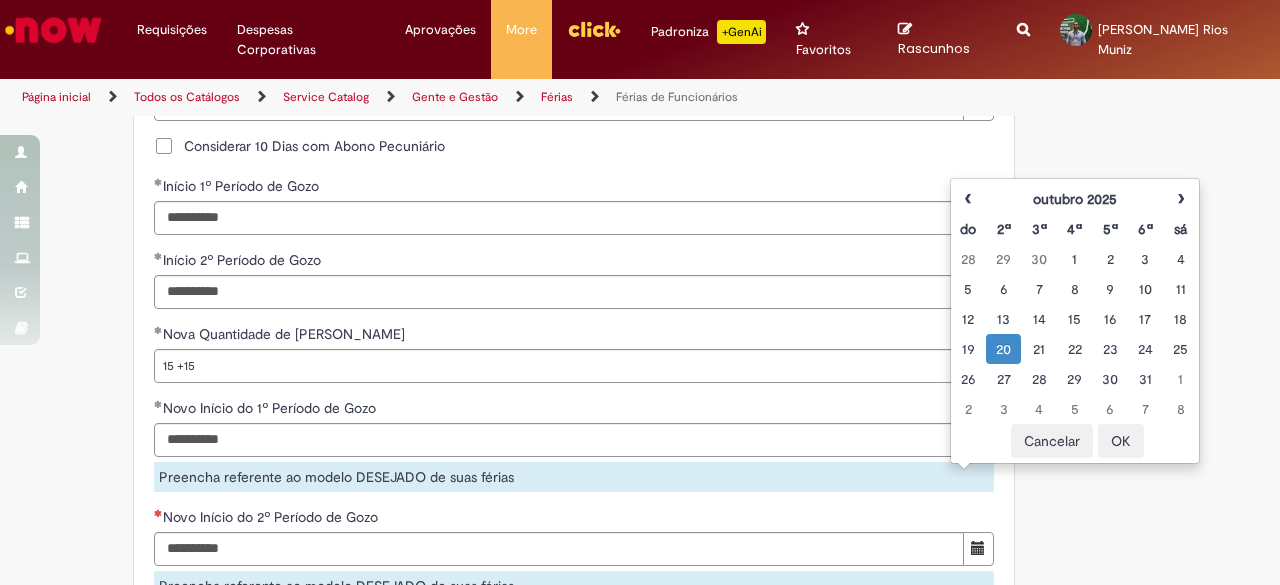 click on "OK" at bounding box center (1121, 441) 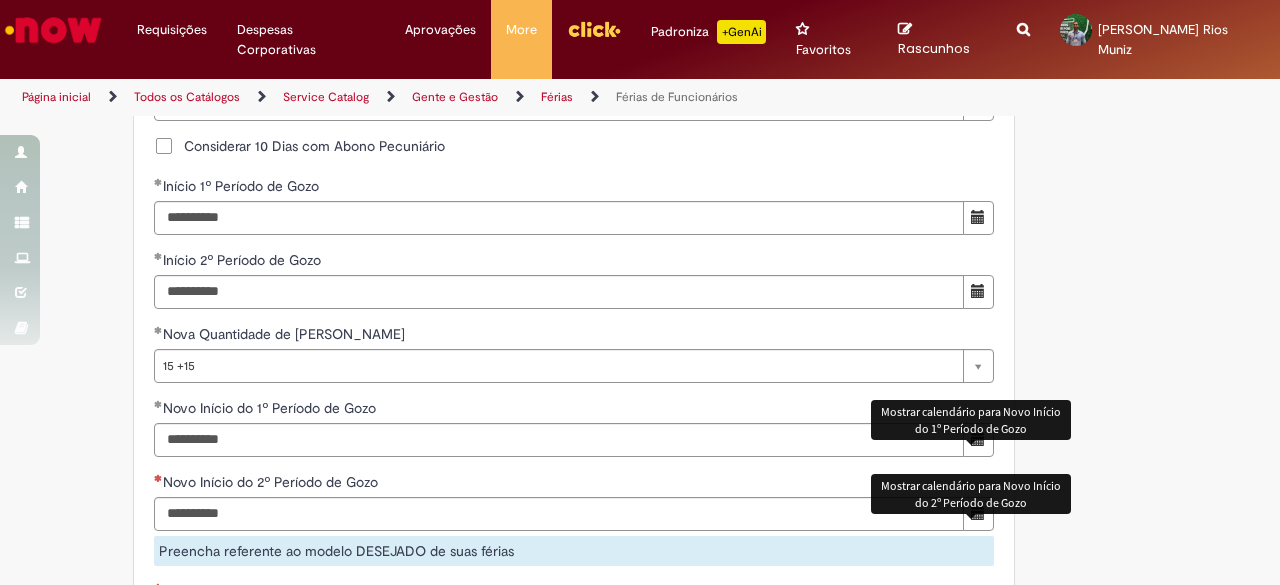 click at bounding box center (978, 514) 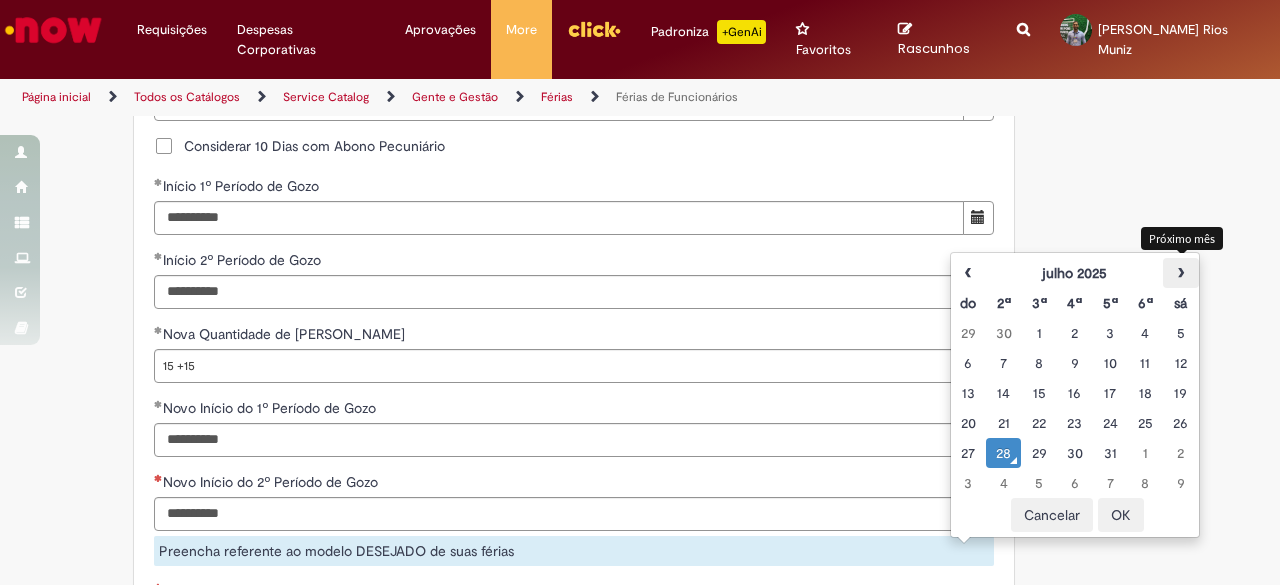 click on "›" at bounding box center [1180, 273] 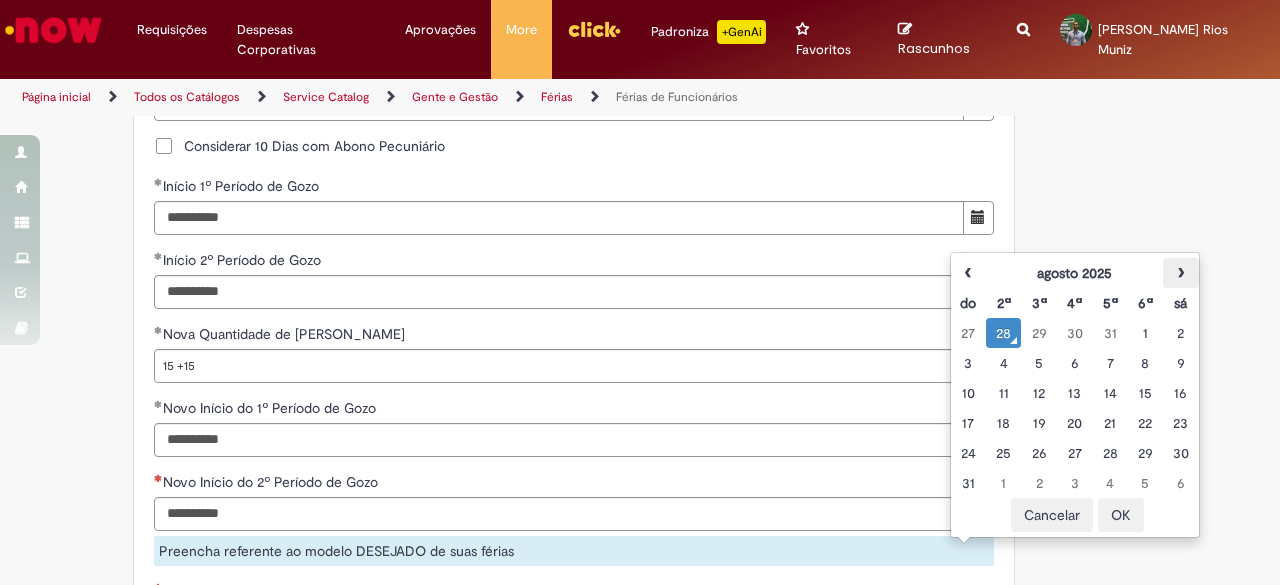 click on "›" at bounding box center [1180, 273] 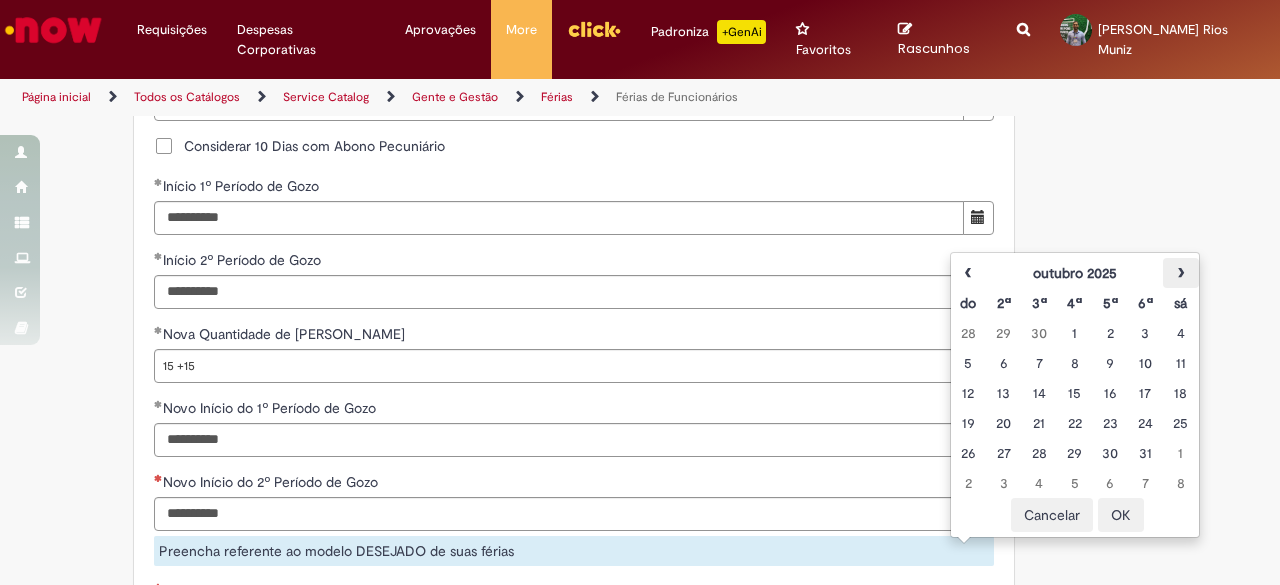 click on "›" at bounding box center [1180, 273] 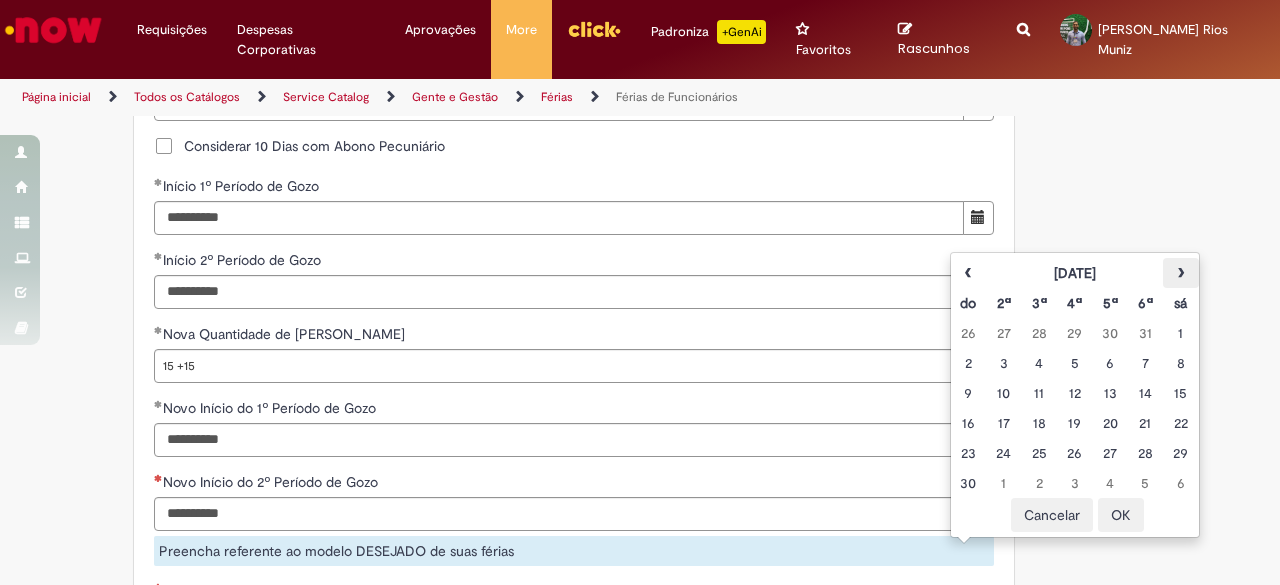 click on "›" at bounding box center [1180, 273] 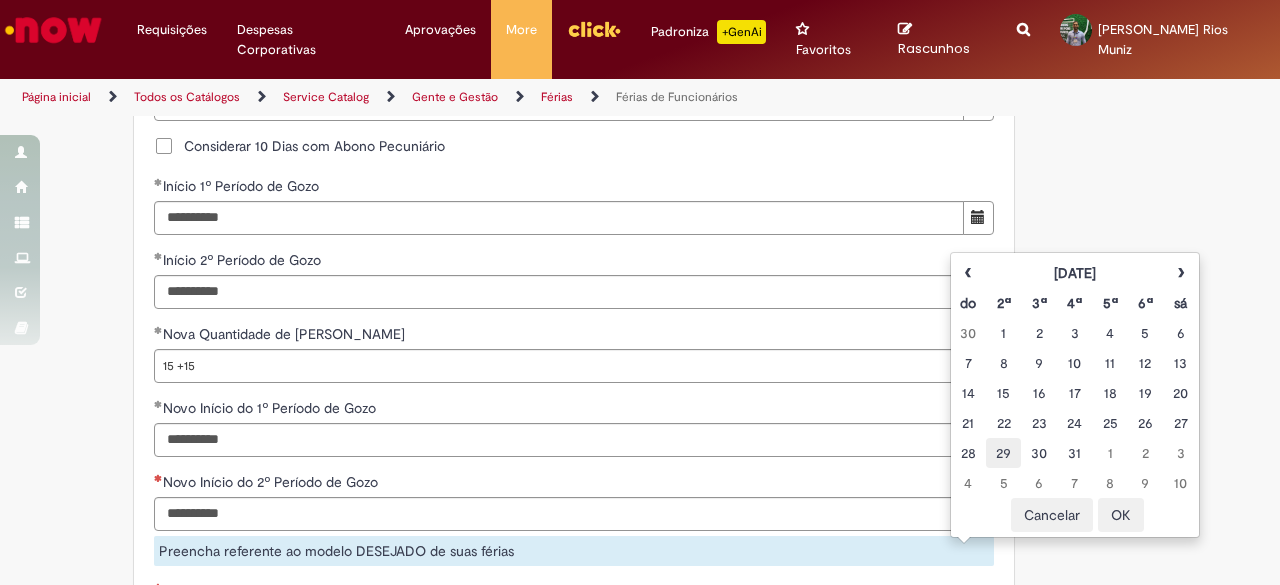 click on "29" at bounding box center (1003, 453) 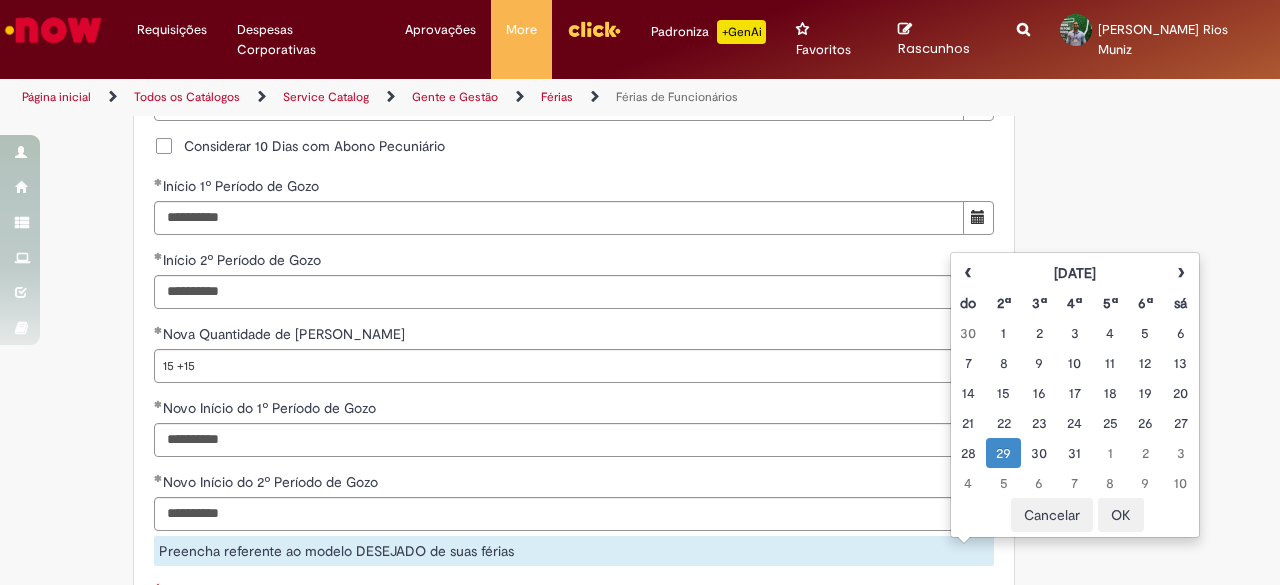 click on "OK" at bounding box center [1121, 515] 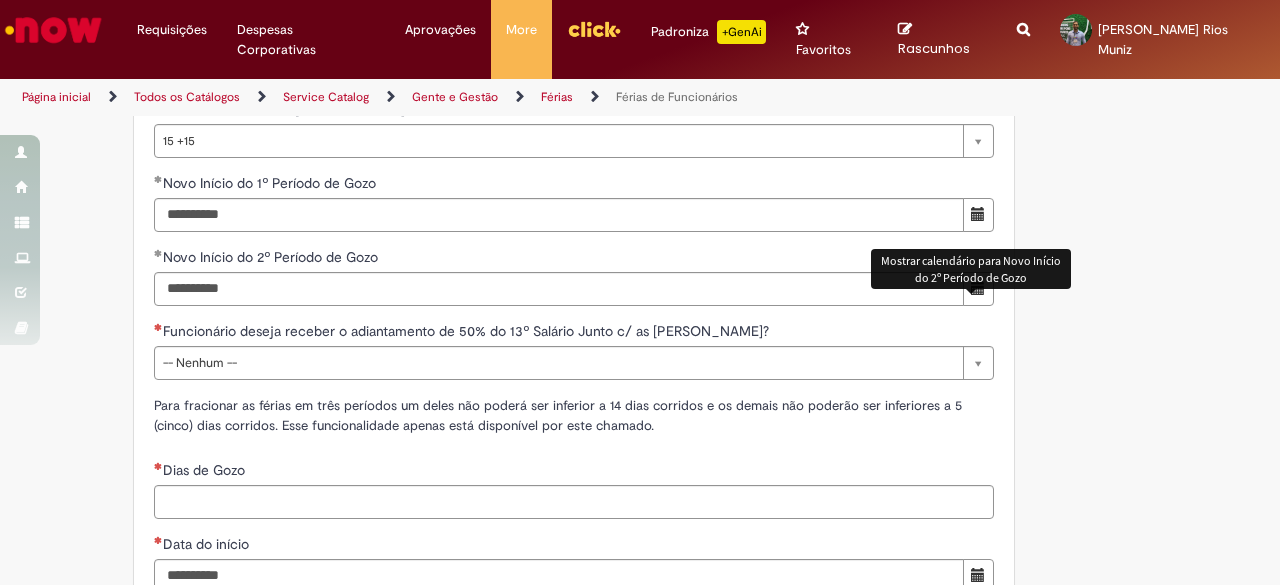 scroll, scrollTop: 2111, scrollLeft: 0, axis: vertical 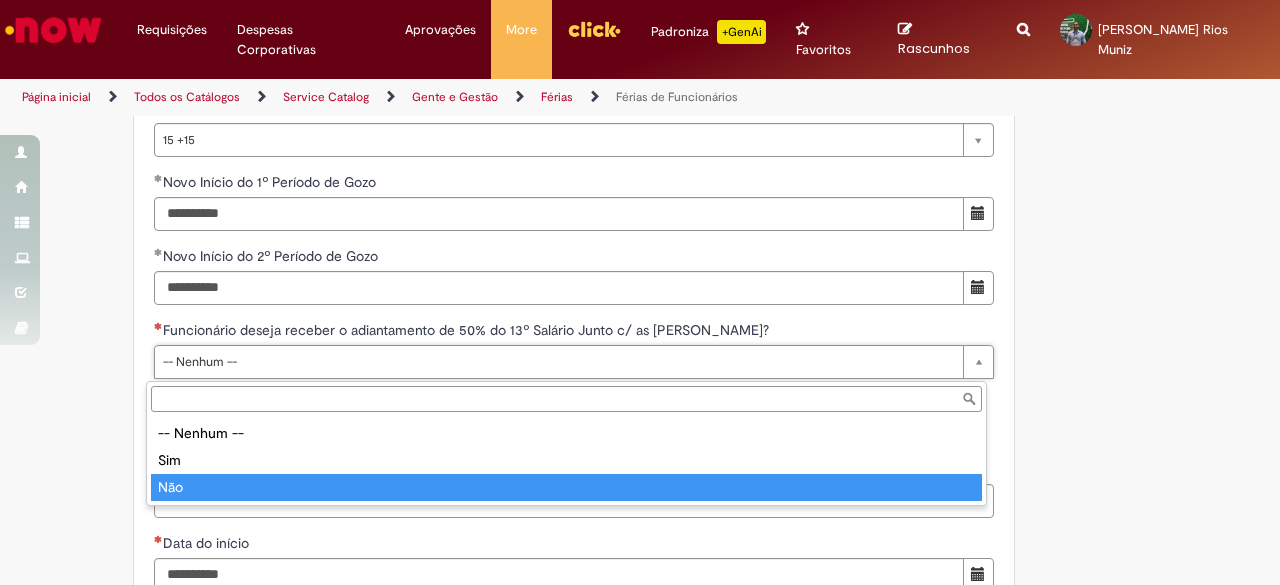 type on "***" 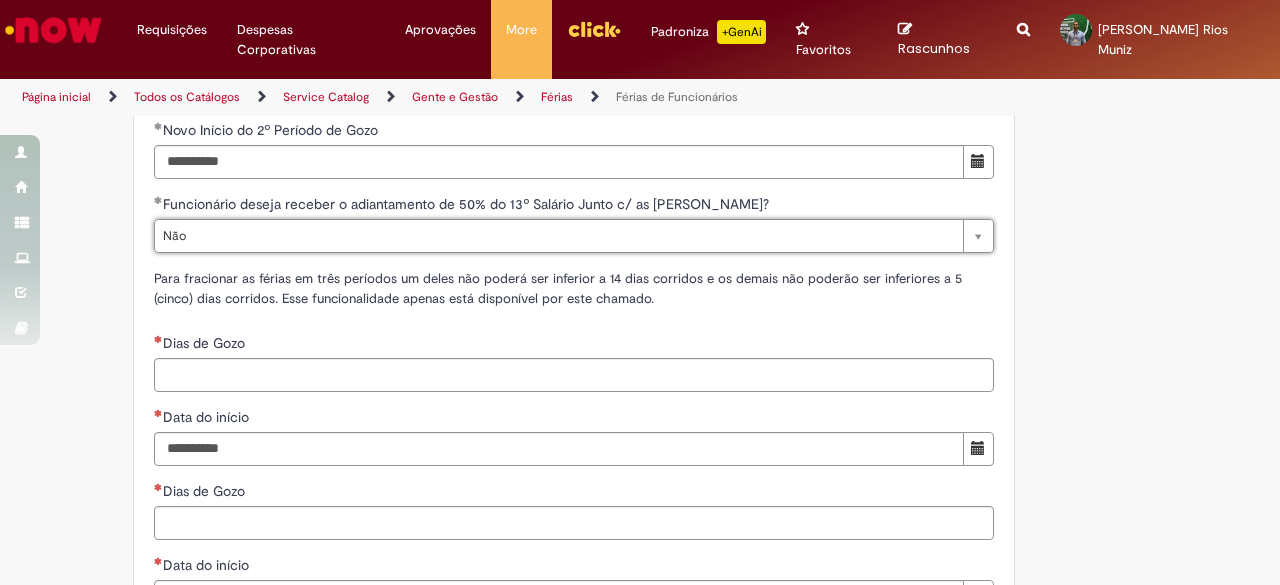 scroll, scrollTop: 2239, scrollLeft: 0, axis: vertical 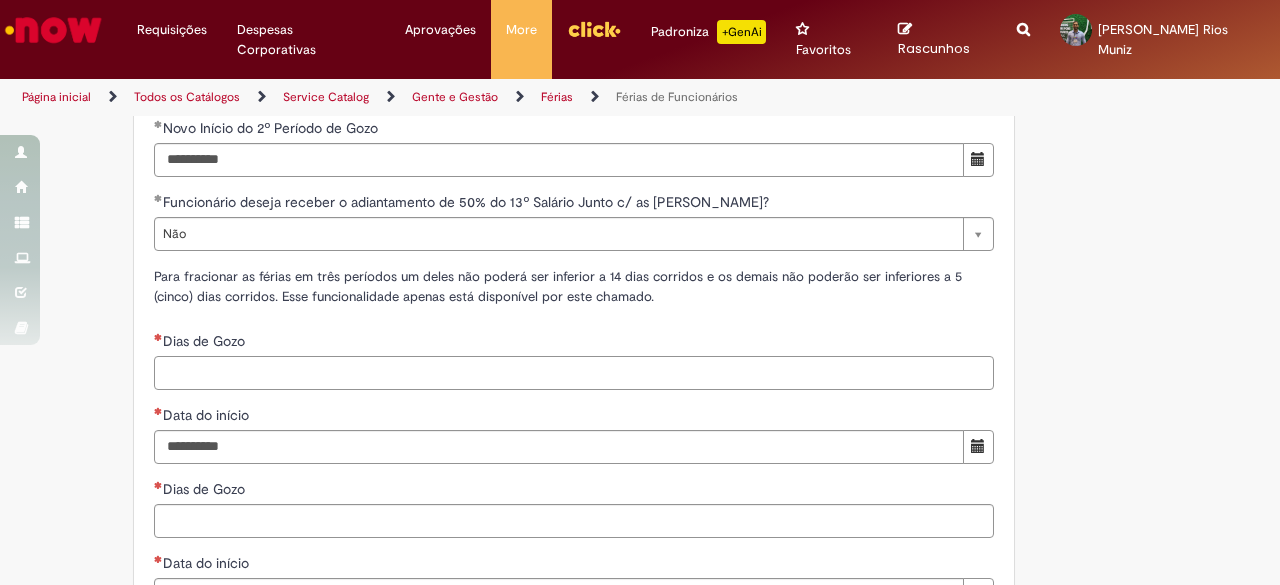 click on "Dias de Gozo" at bounding box center (574, 373) 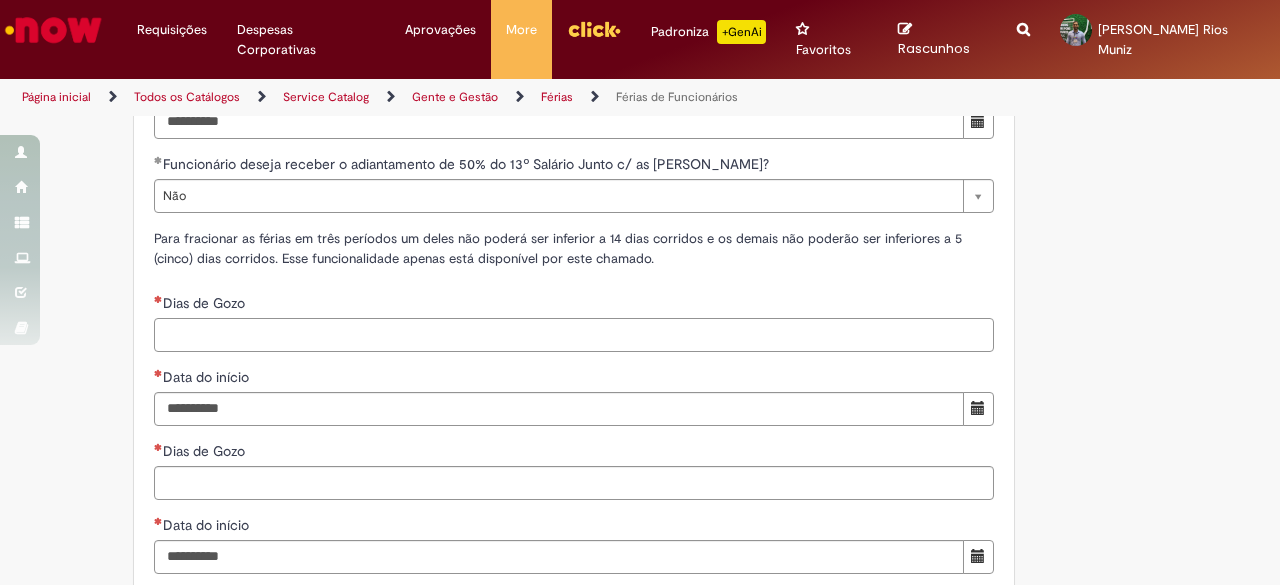 scroll, scrollTop: 2275, scrollLeft: 0, axis: vertical 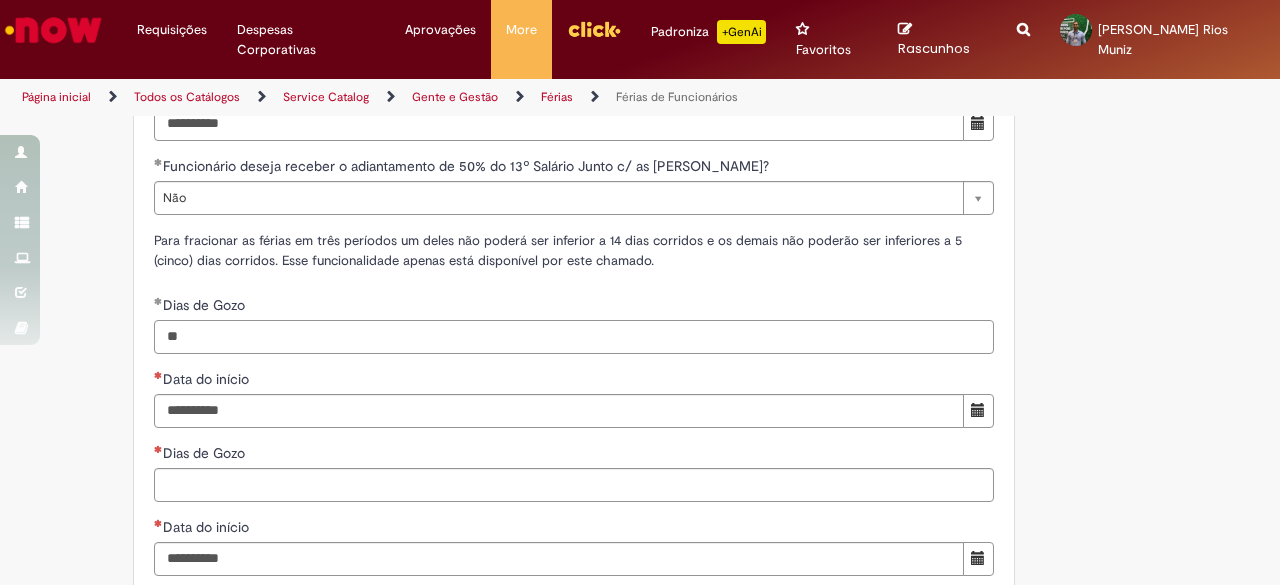 type on "*" 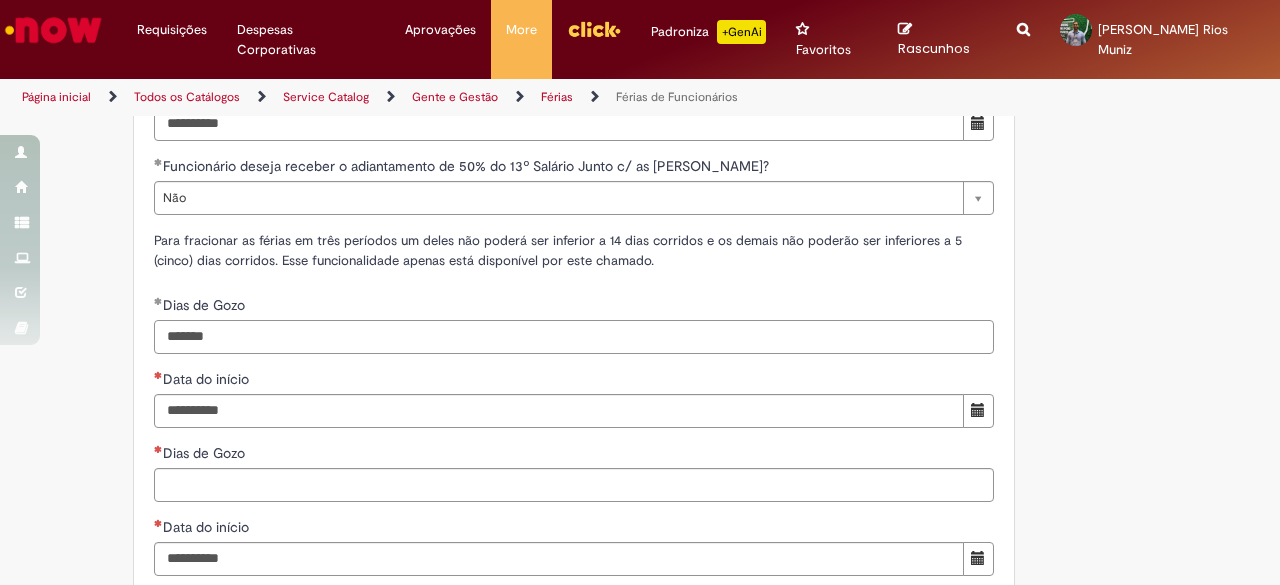 type on "*******" 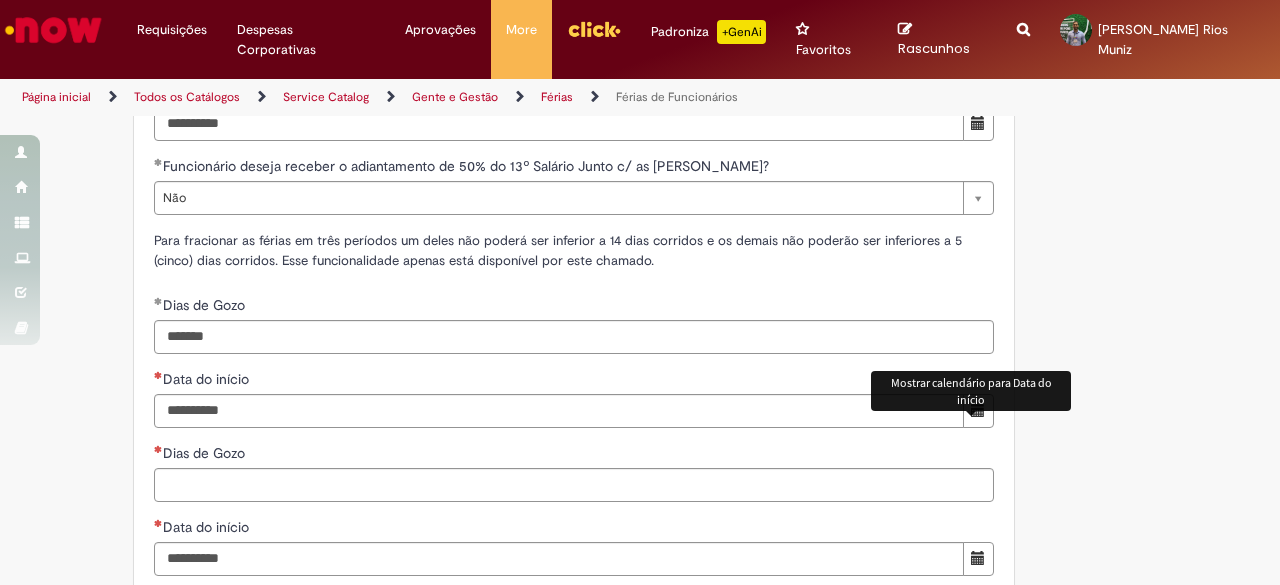 click at bounding box center (978, 410) 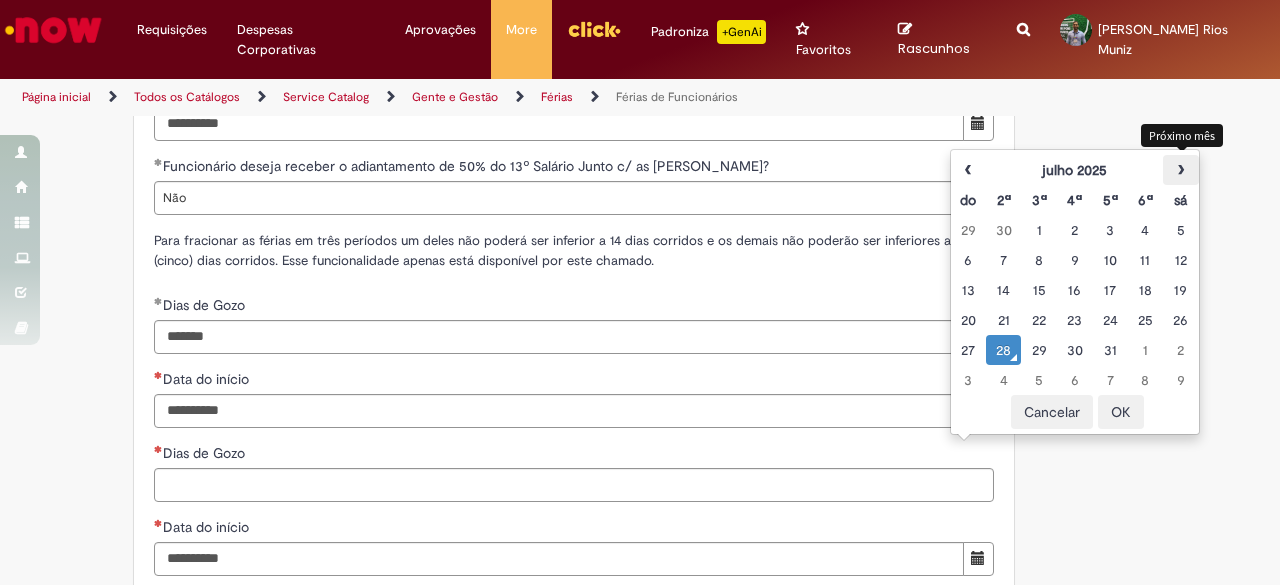 click on "›" at bounding box center (1180, 170) 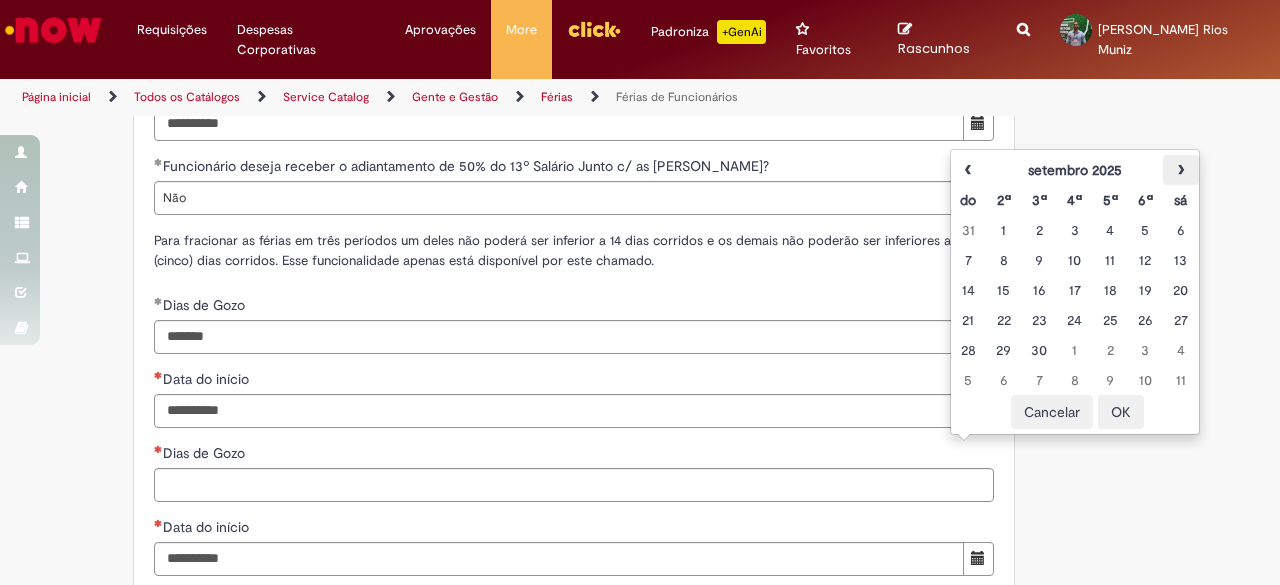 click on "›" at bounding box center [1180, 170] 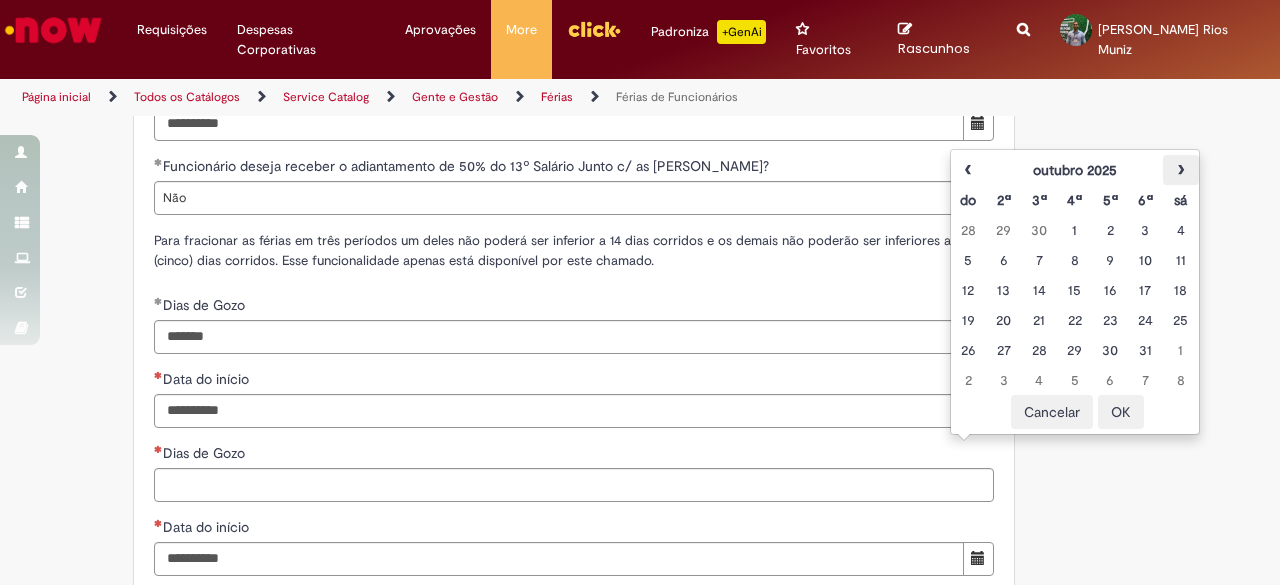 click on "›" at bounding box center [1180, 170] 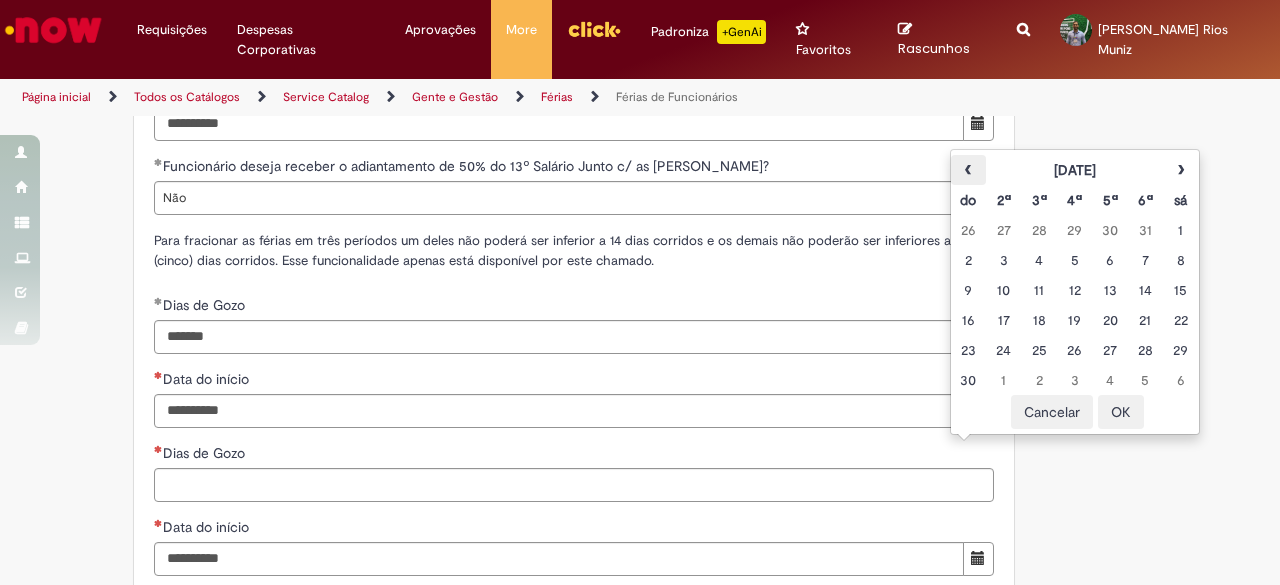 click on "‹" at bounding box center (968, 170) 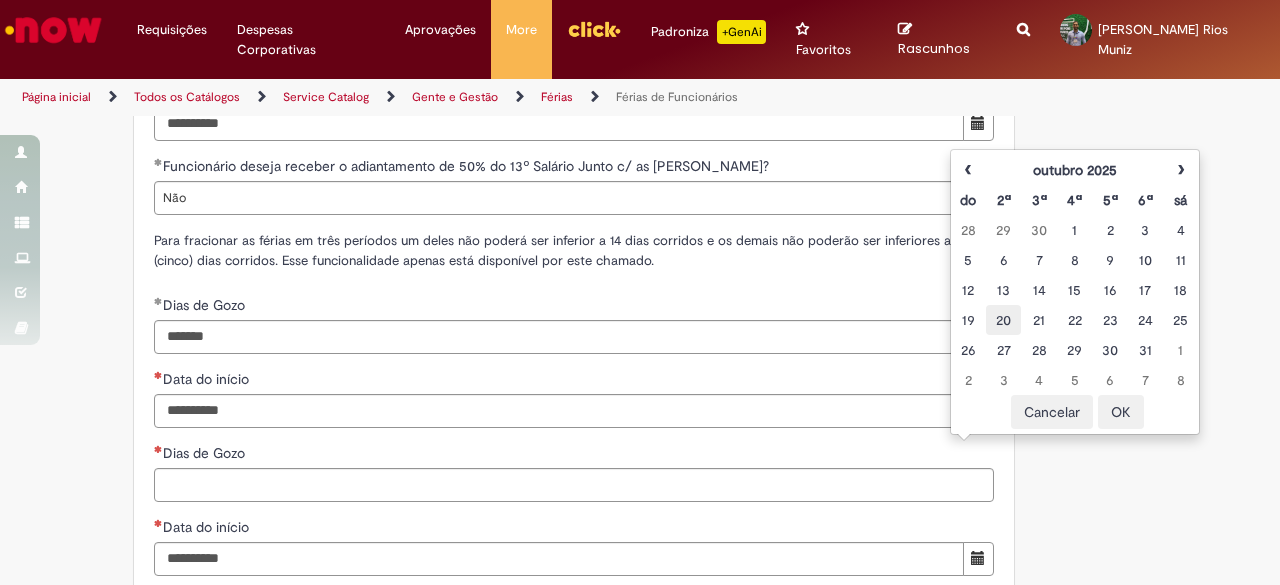 click on "20" at bounding box center (1003, 320) 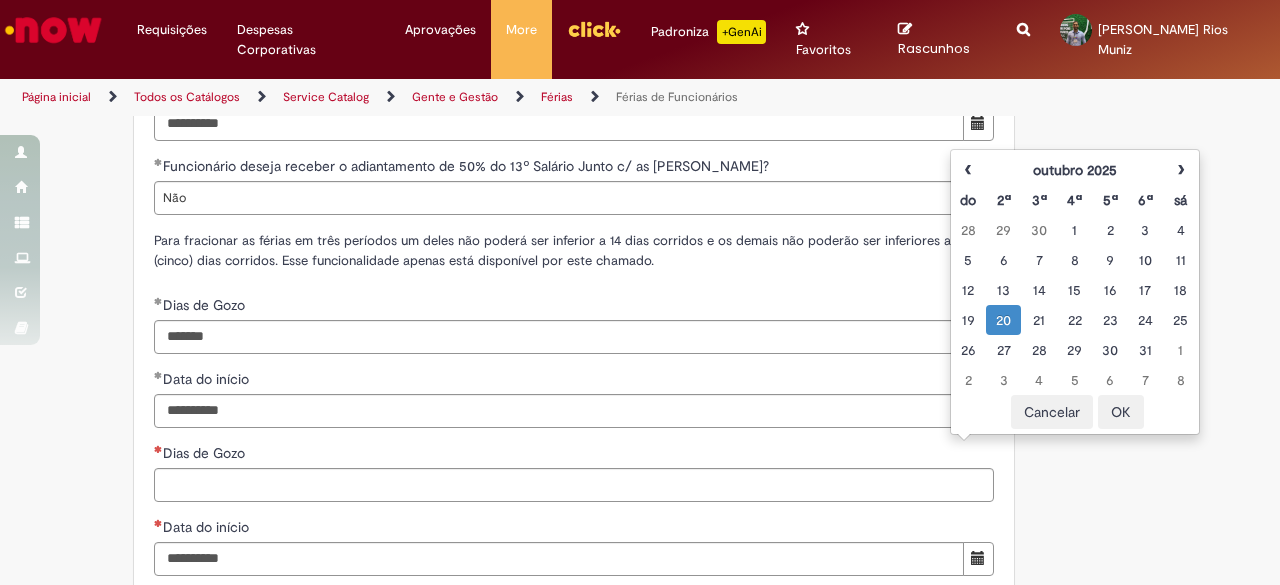 click on "OK" at bounding box center (1121, 412) 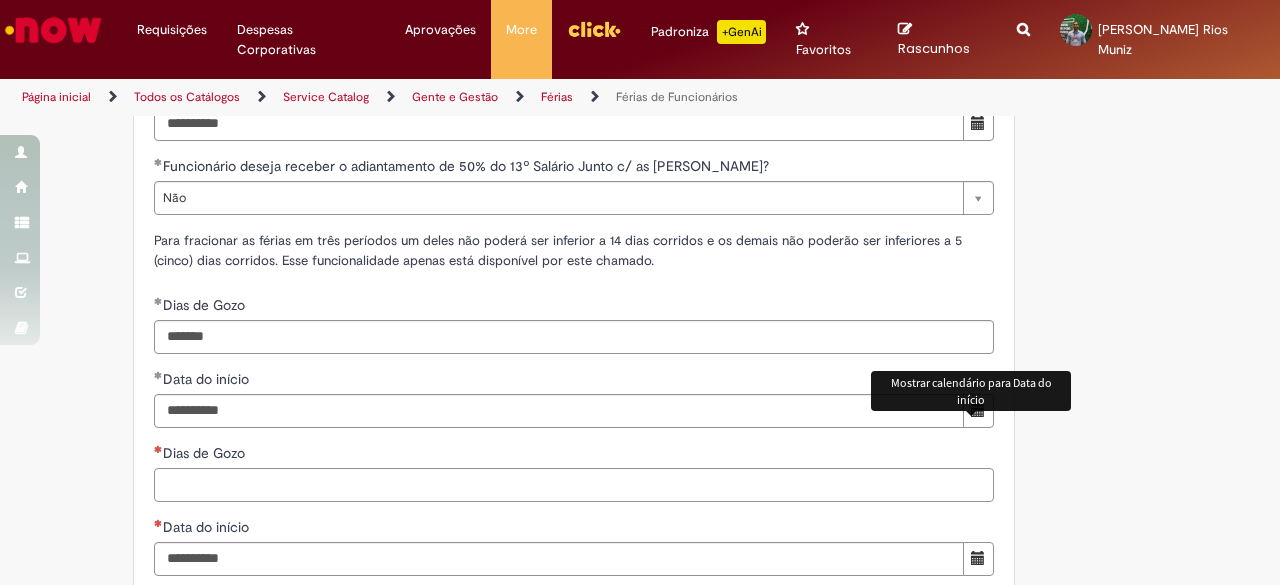 click on "Dias de Gozo" at bounding box center (574, 485) 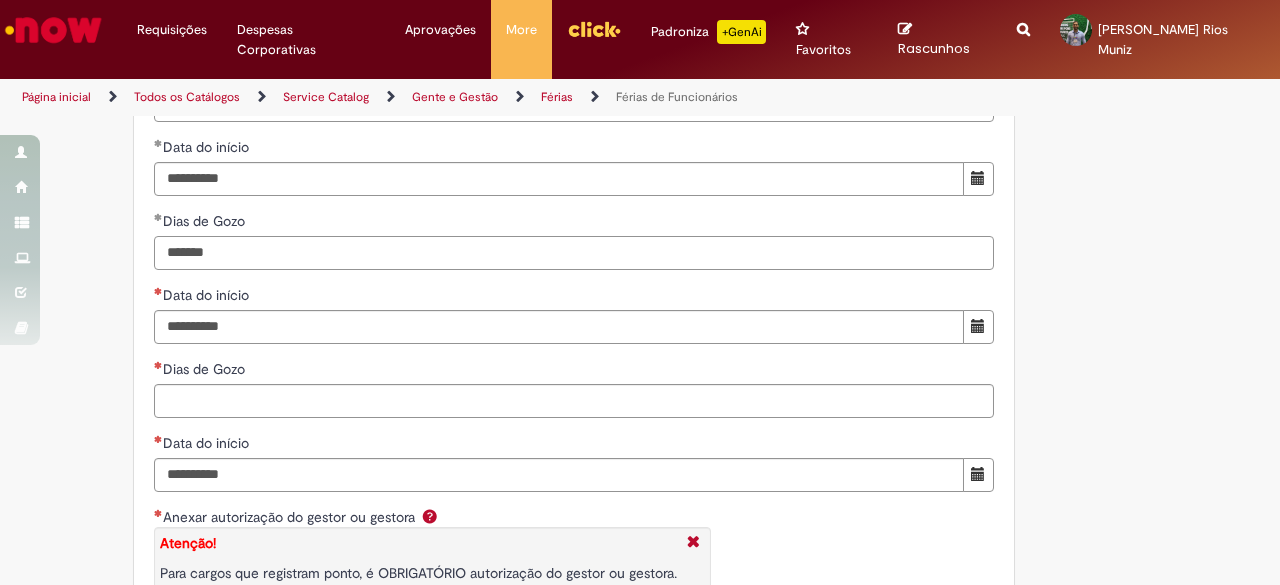 scroll, scrollTop: 2517, scrollLeft: 0, axis: vertical 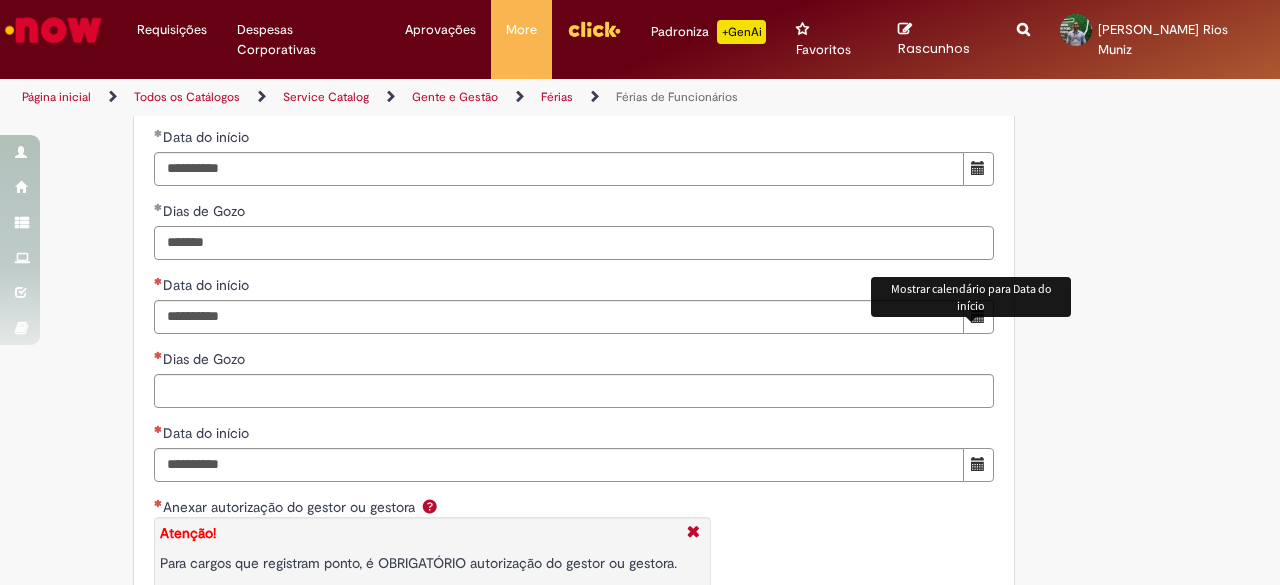 type on "*******" 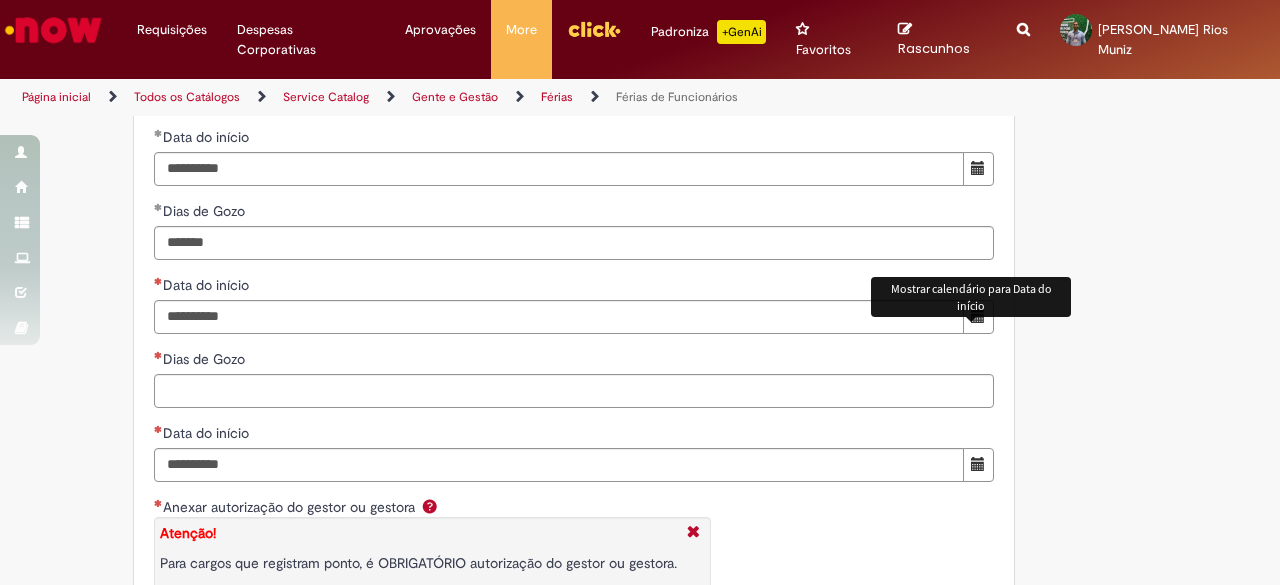 click at bounding box center (978, 316) 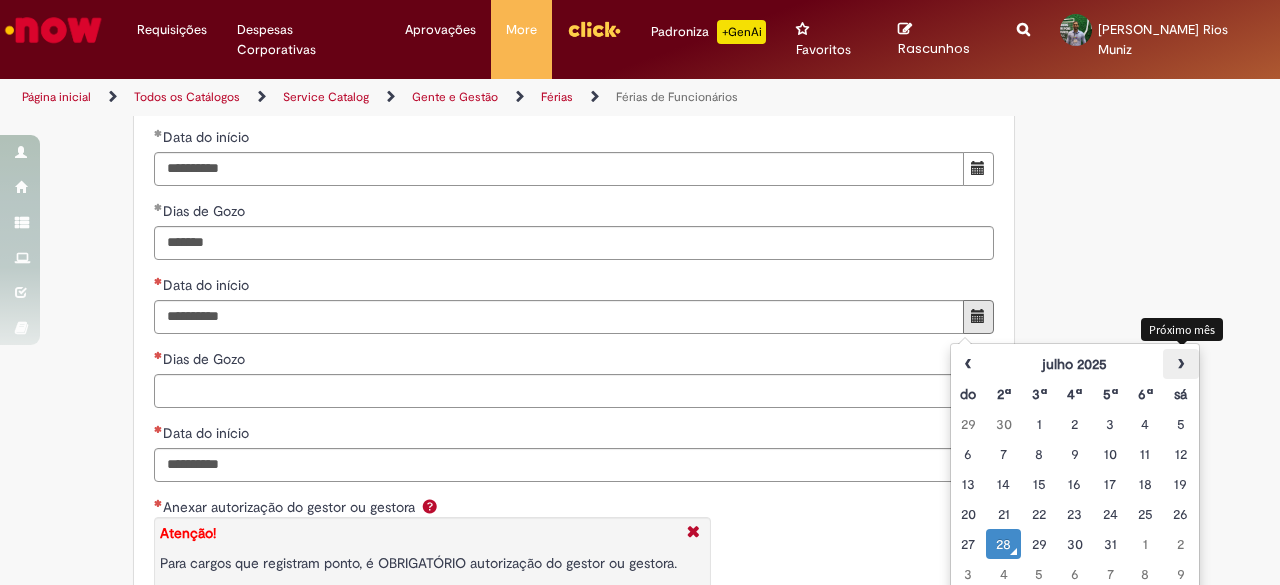 click on "›" at bounding box center [1180, 364] 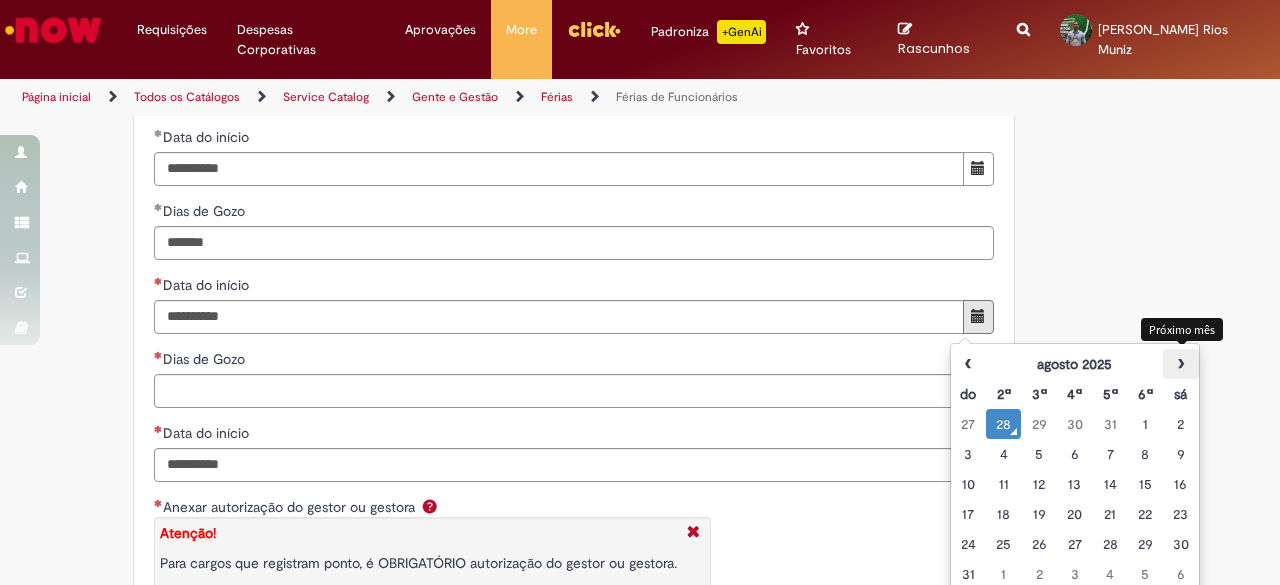 click on "›" at bounding box center [1180, 364] 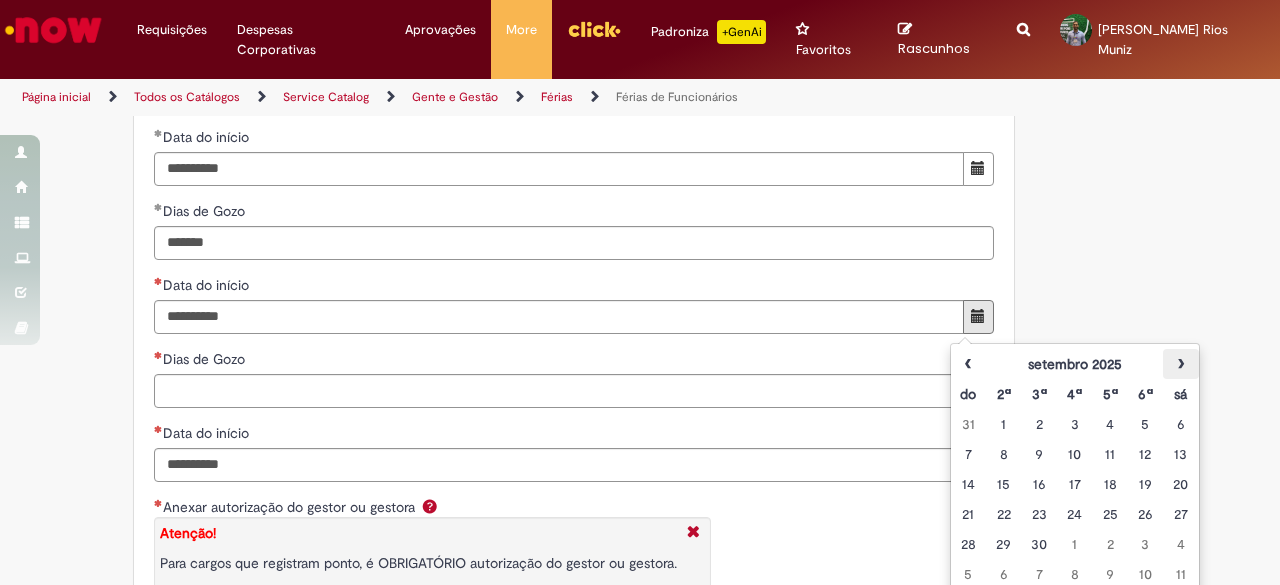 click on "›" at bounding box center [1180, 364] 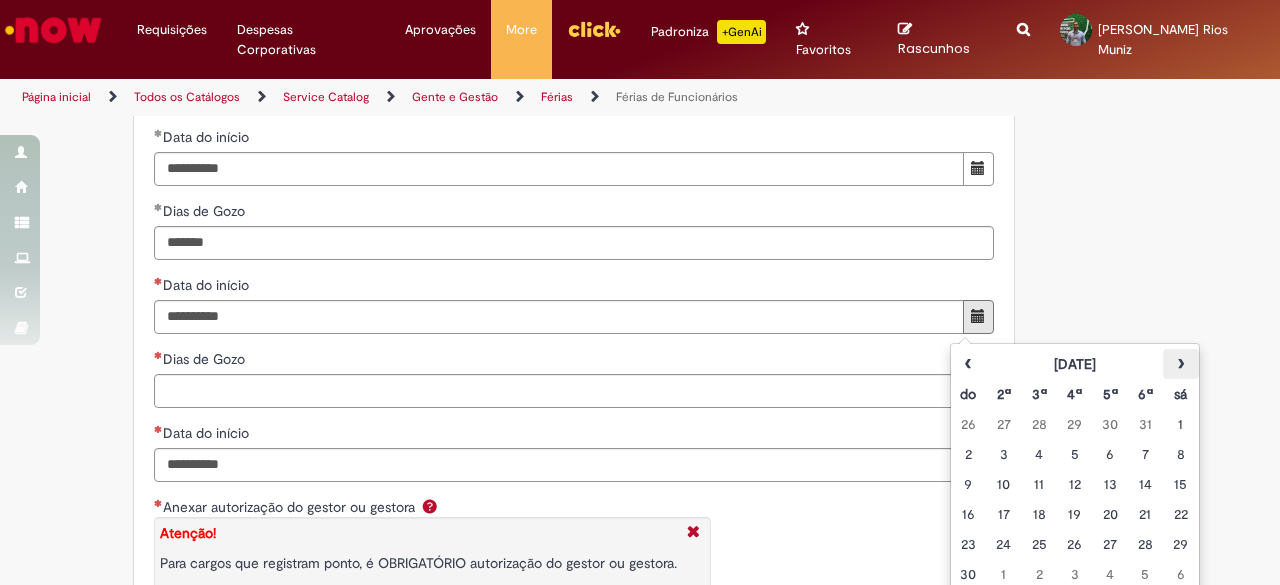 click on "›" at bounding box center (1180, 364) 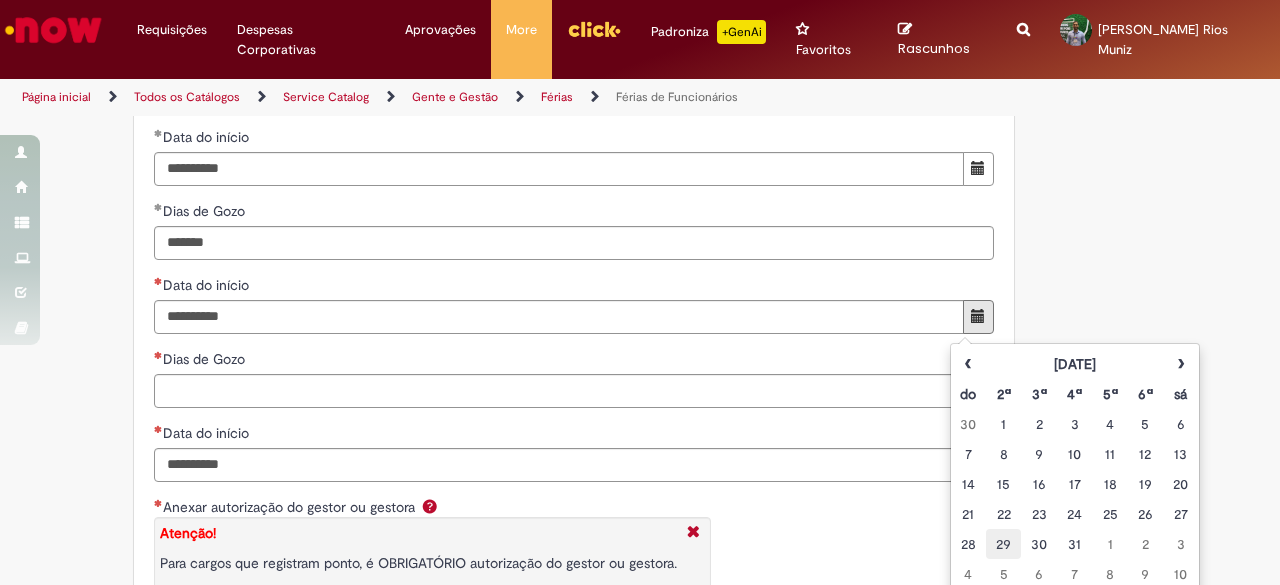 click on "29" at bounding box center (1003, 544) 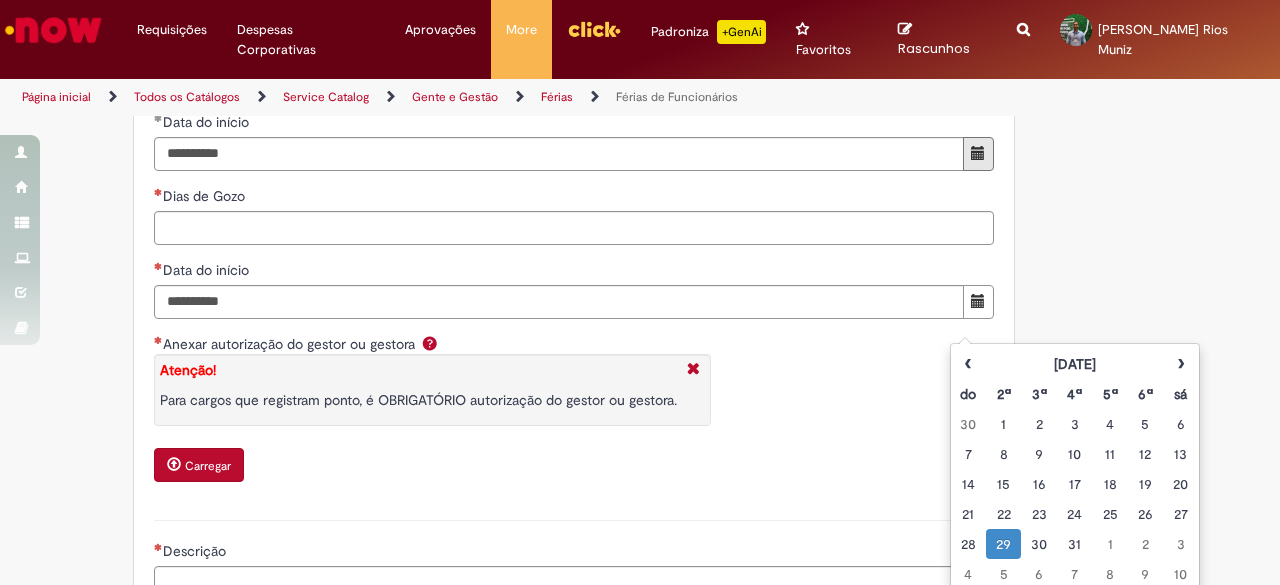 scroll, scrollTop: 2681, scrollLeft: 0, axis: vertical 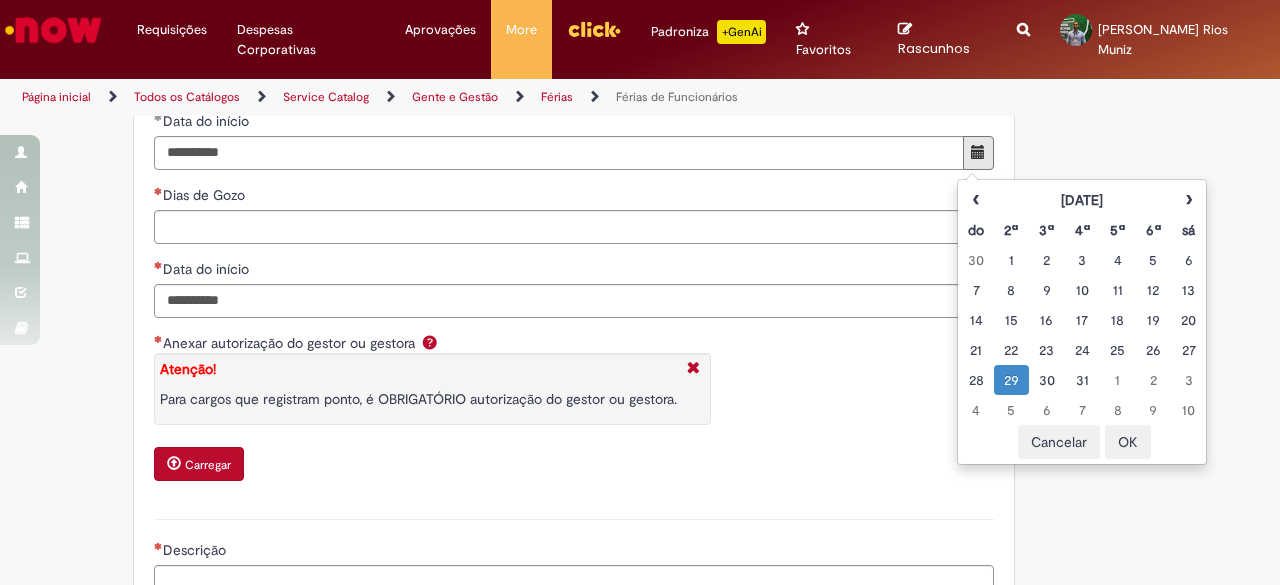 click on "OK" at bounding box center [1128, 442] 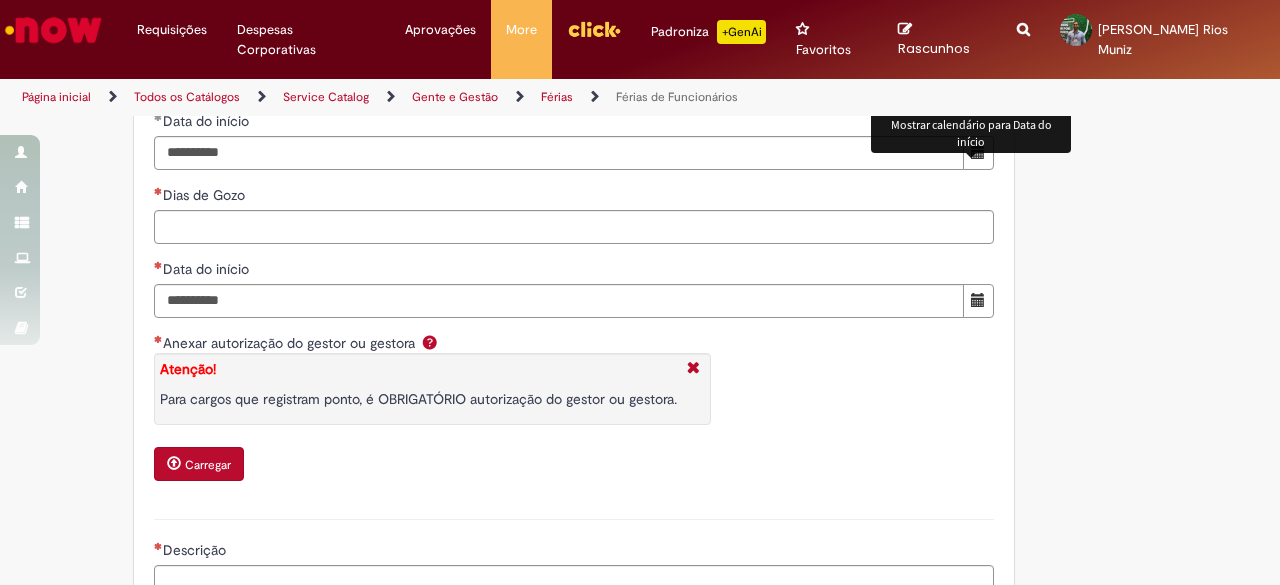 scroll, scrollTop: 2582, scrollLeft: 0, axis: vertical 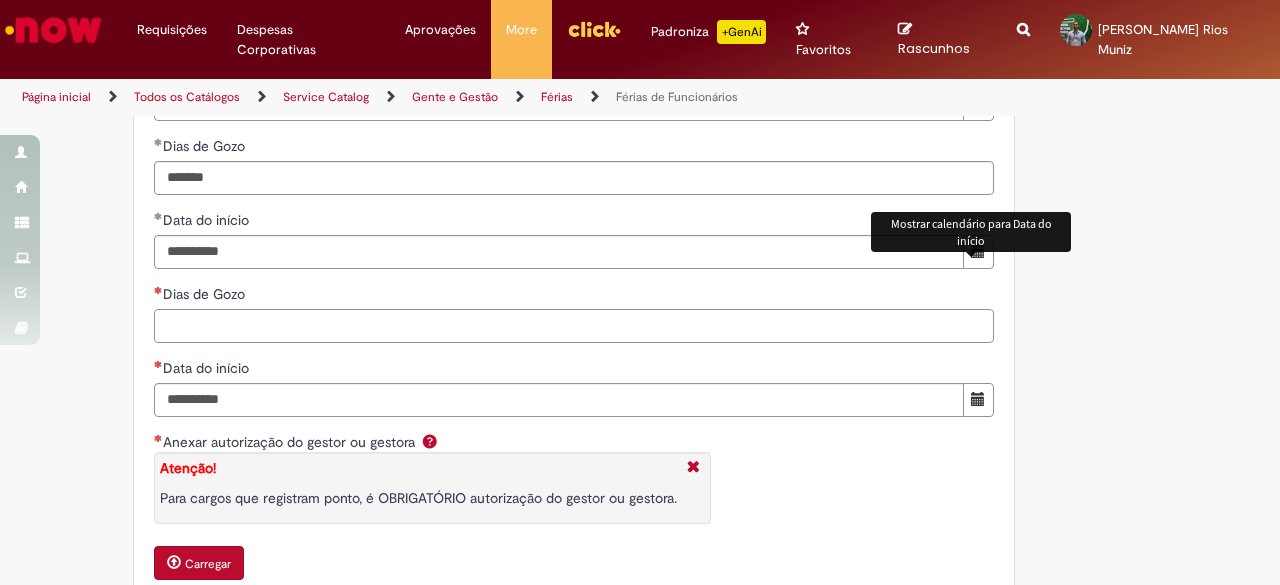 click on "Dias de Gozo" at bounding box center [574, 326] 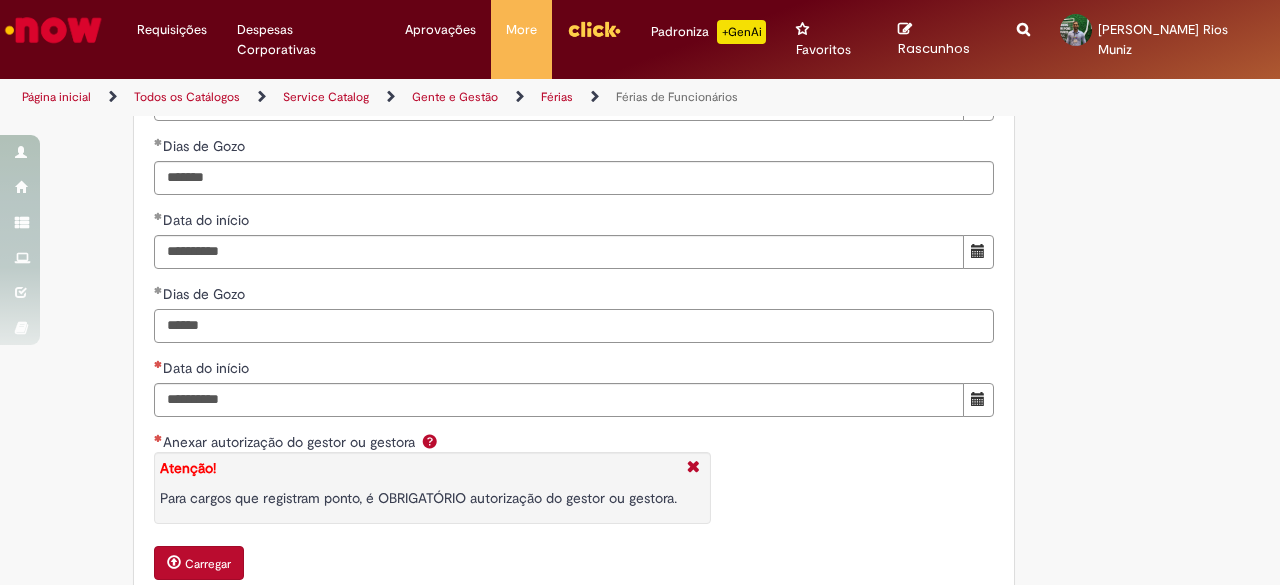 type on "******" 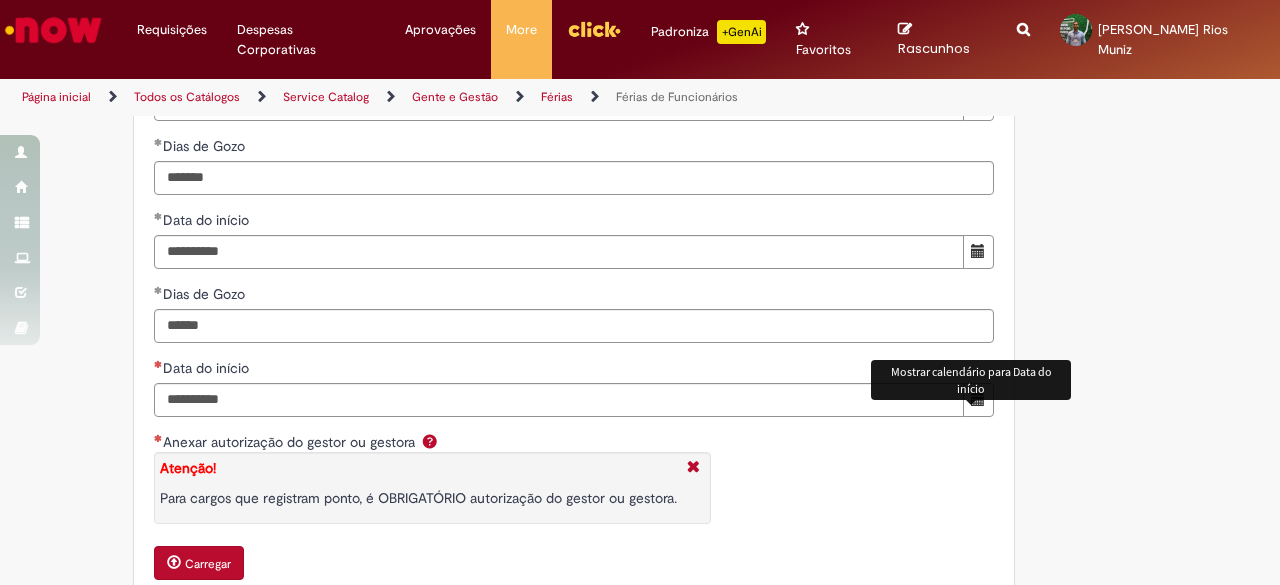 click at bounding box center (978, 399) 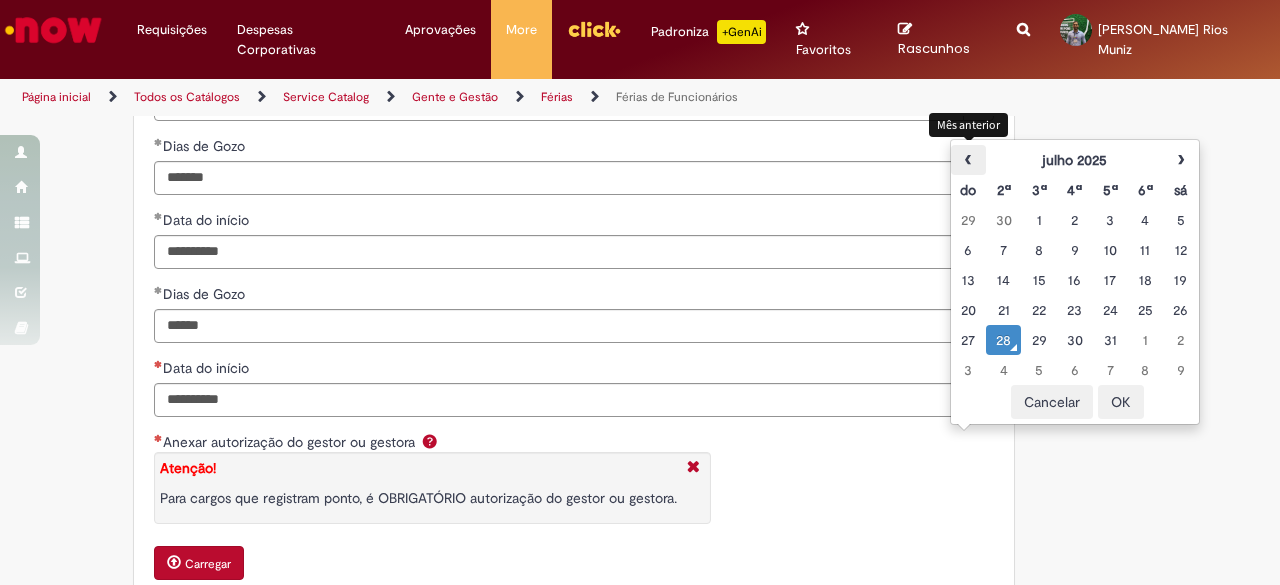 click on "‹" at bounding box center [968, 160] 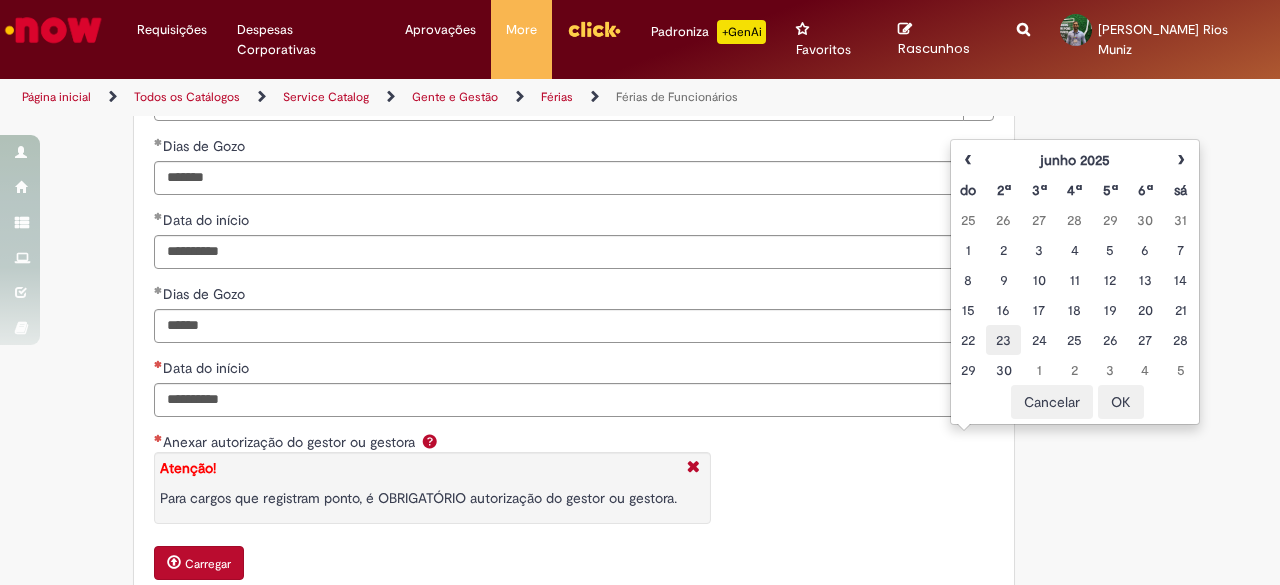 click on "23" at bounding box center [1003, 340] 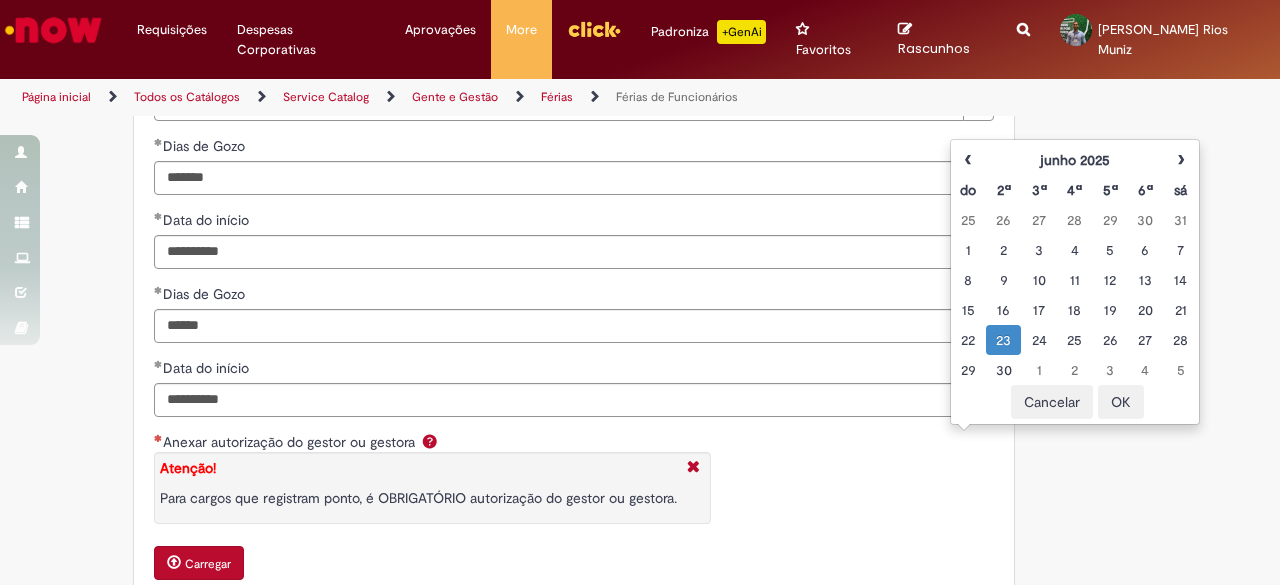 click on "OK" at bounding box center [1121, 402] 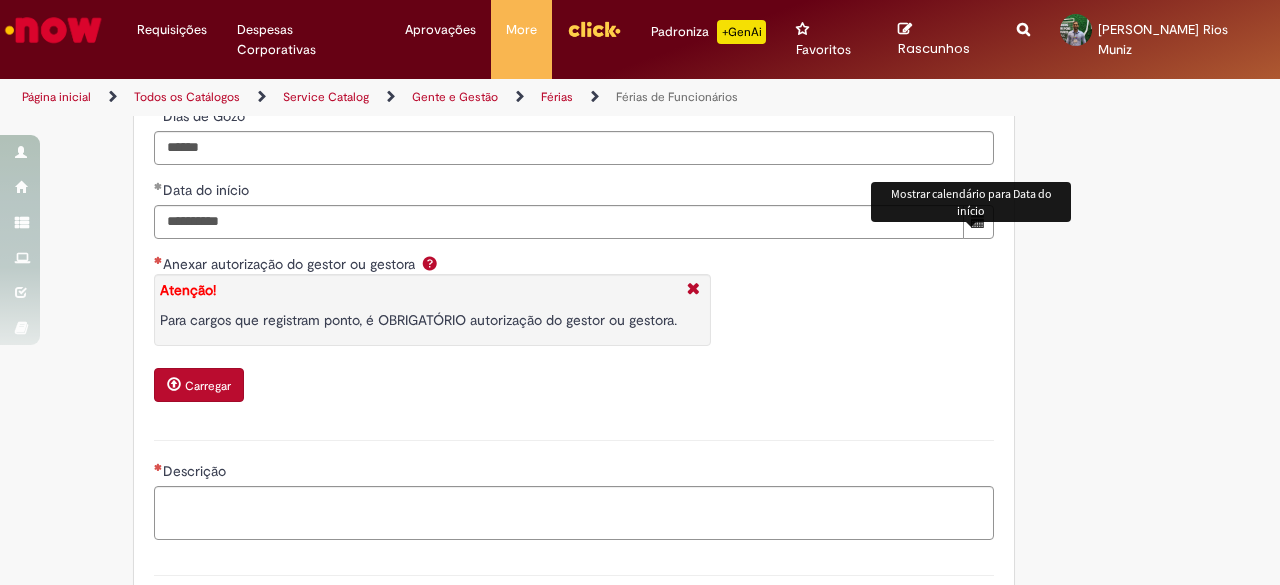 scroll, scrollTop: 2763, scrollLeft: 0, axis: vertical 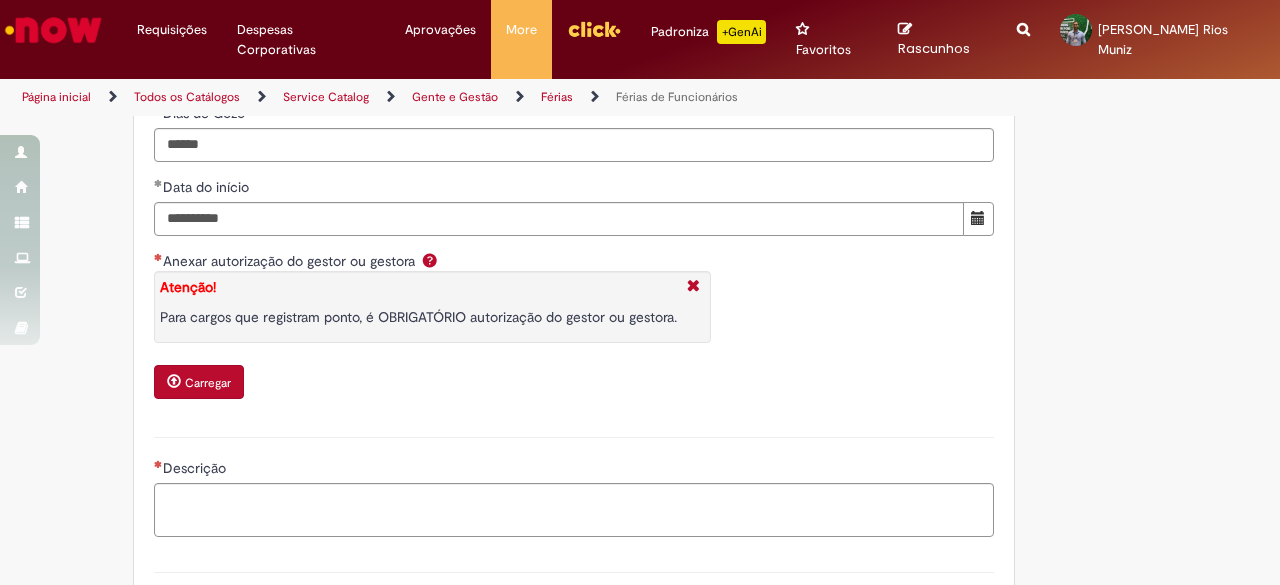 click on "Carregar" at bounding box center (199, 382) 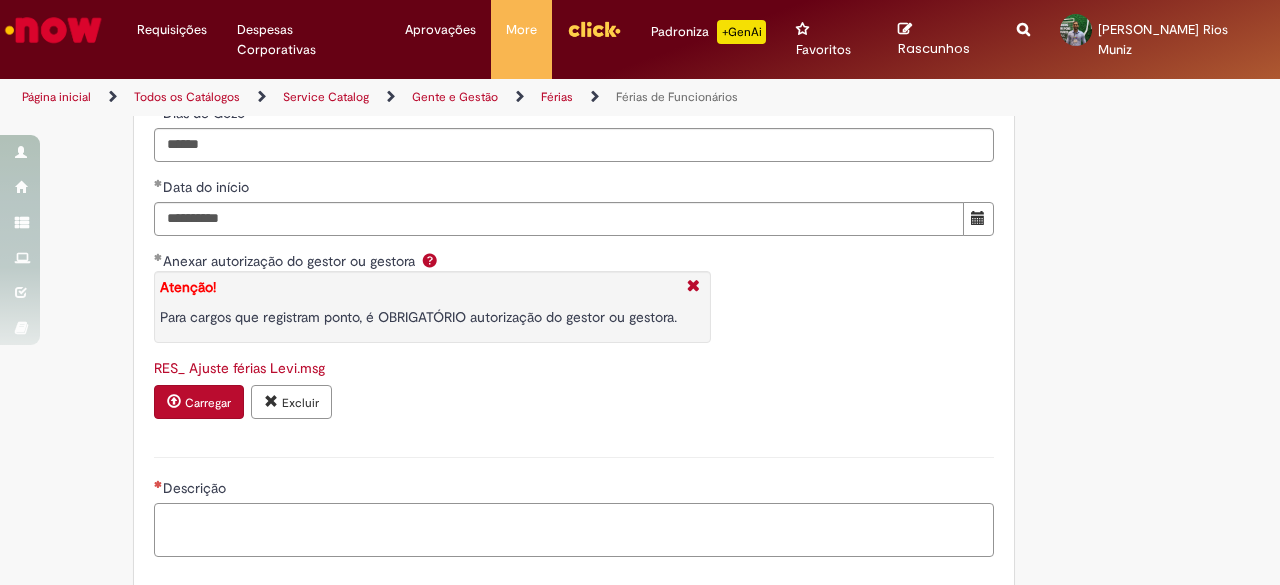 click on "Descrição" at bounding box center (574, 529) 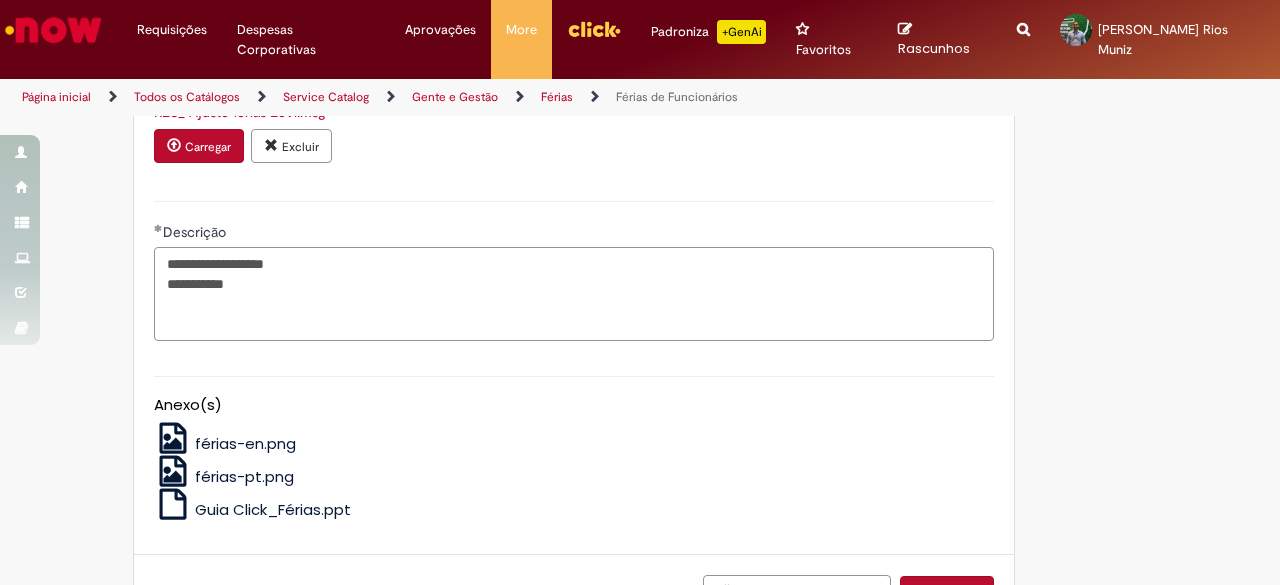 scroll, scrollTop: 3032, scrollLeft: 0, axis: vertical 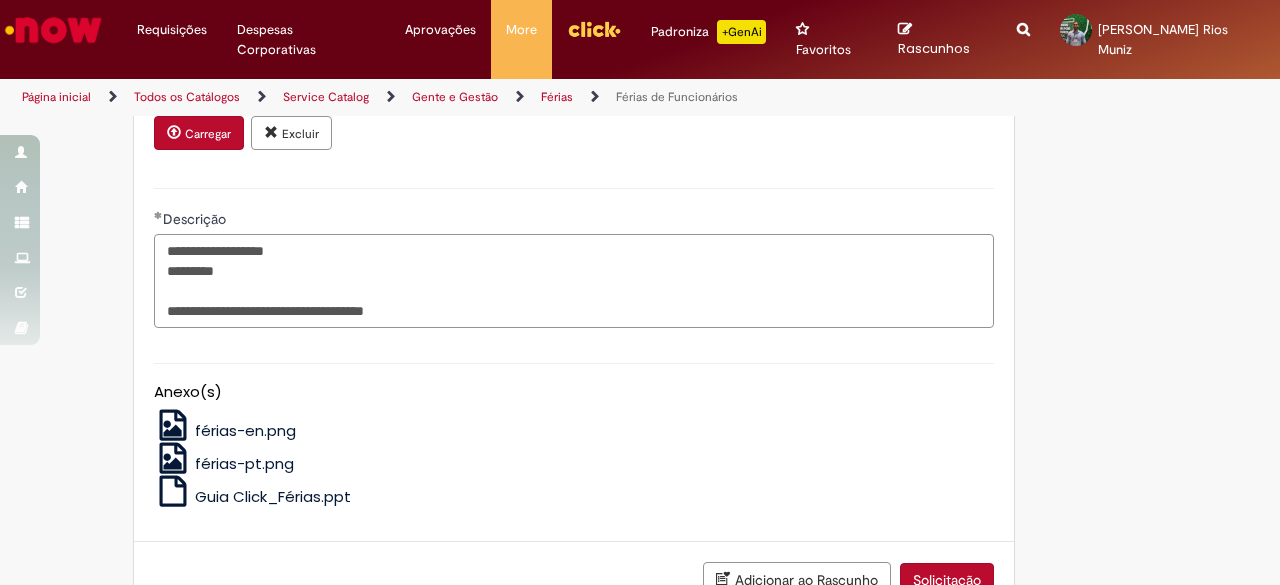 click on "**********" at bounding box center (574, 280) 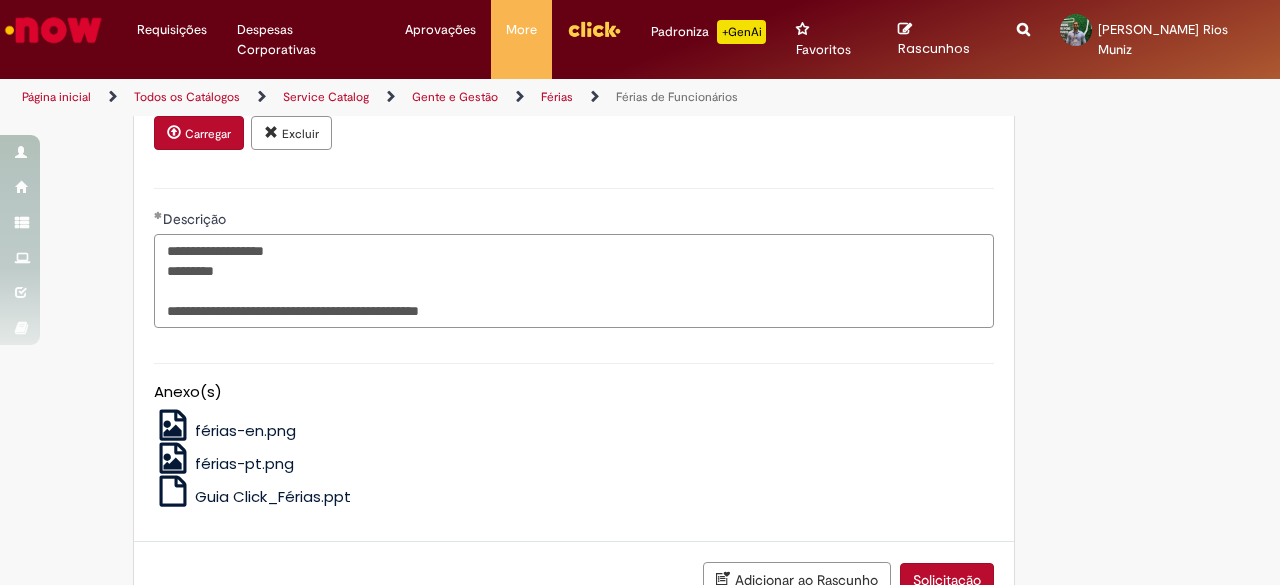 click on "**********" at bounding box center [574, 280] 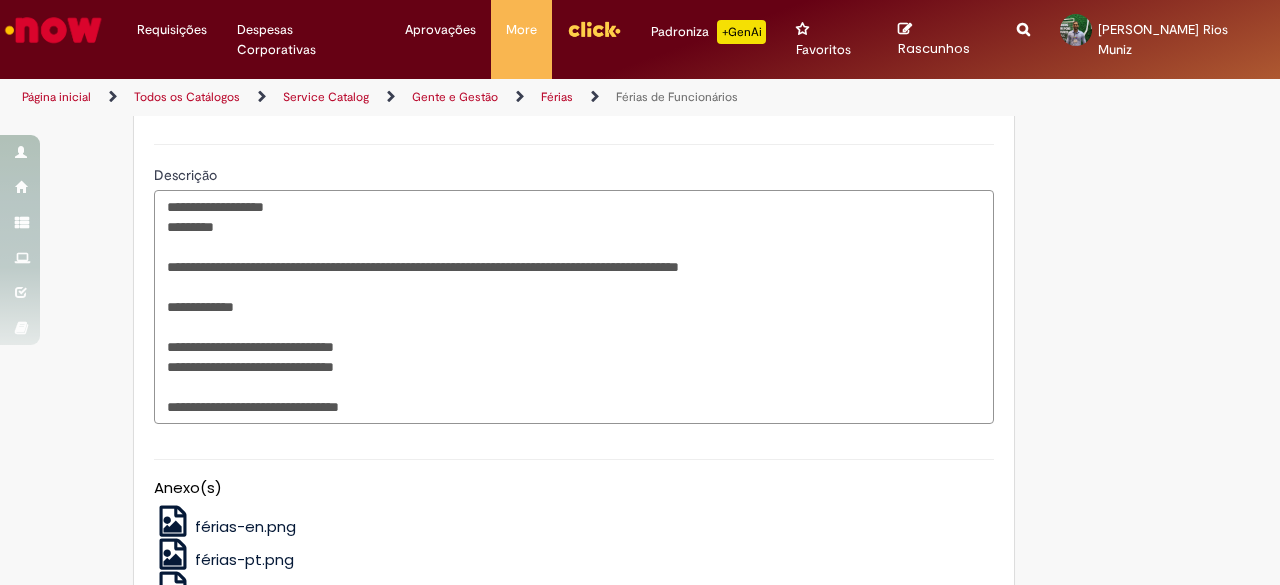 scroll, scrollTop: 3067, scrollLeft: 0, axis: vertical 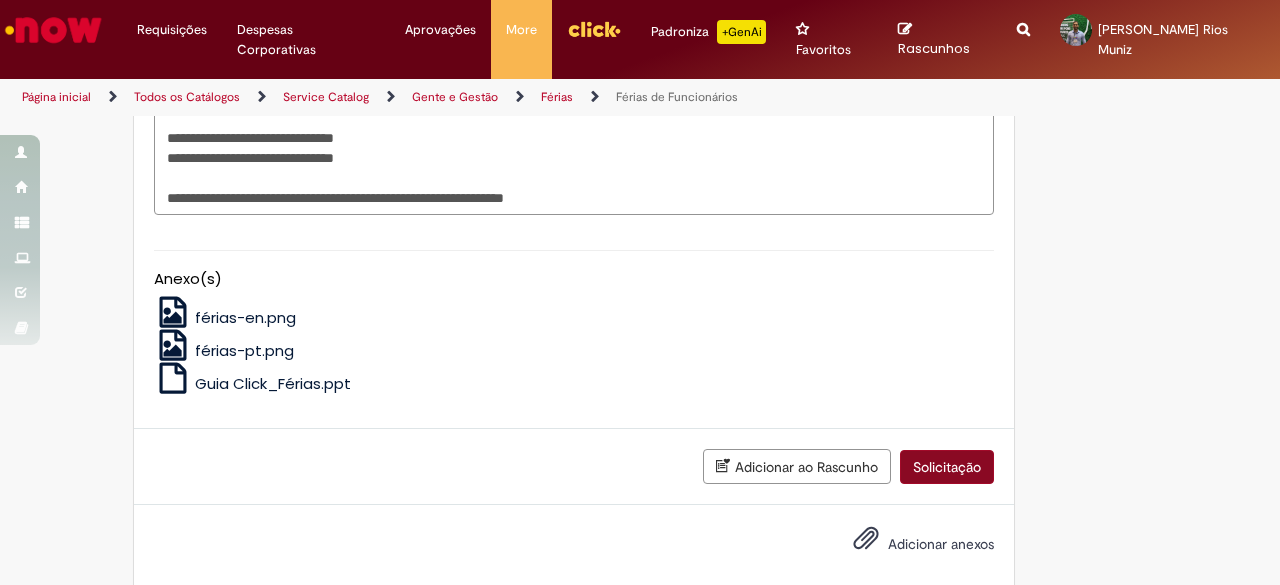 type on "**********" 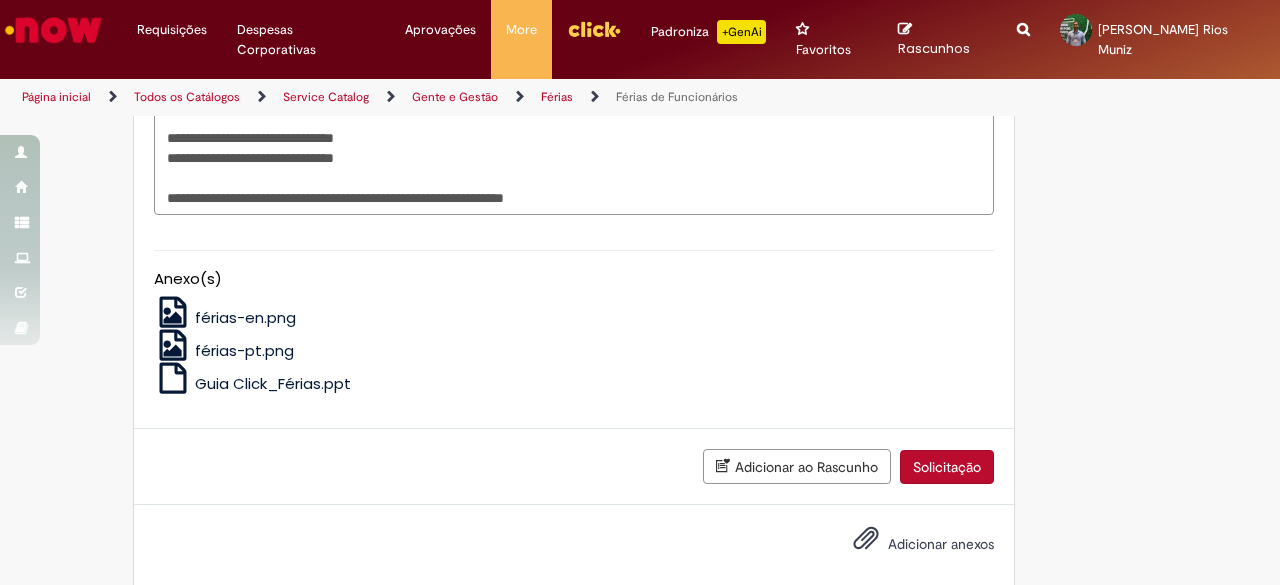click on "Solicitação" at bounding box center (947, 467) 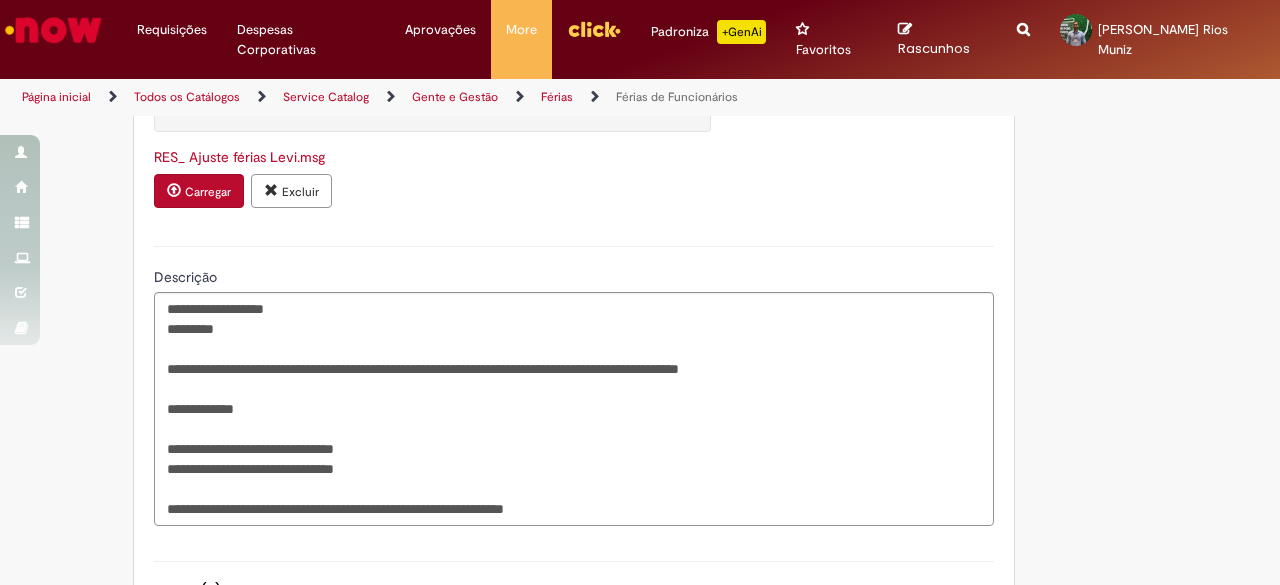 scroll, scrollTop: 2968, scrollLeft: 0, axis: vertical 